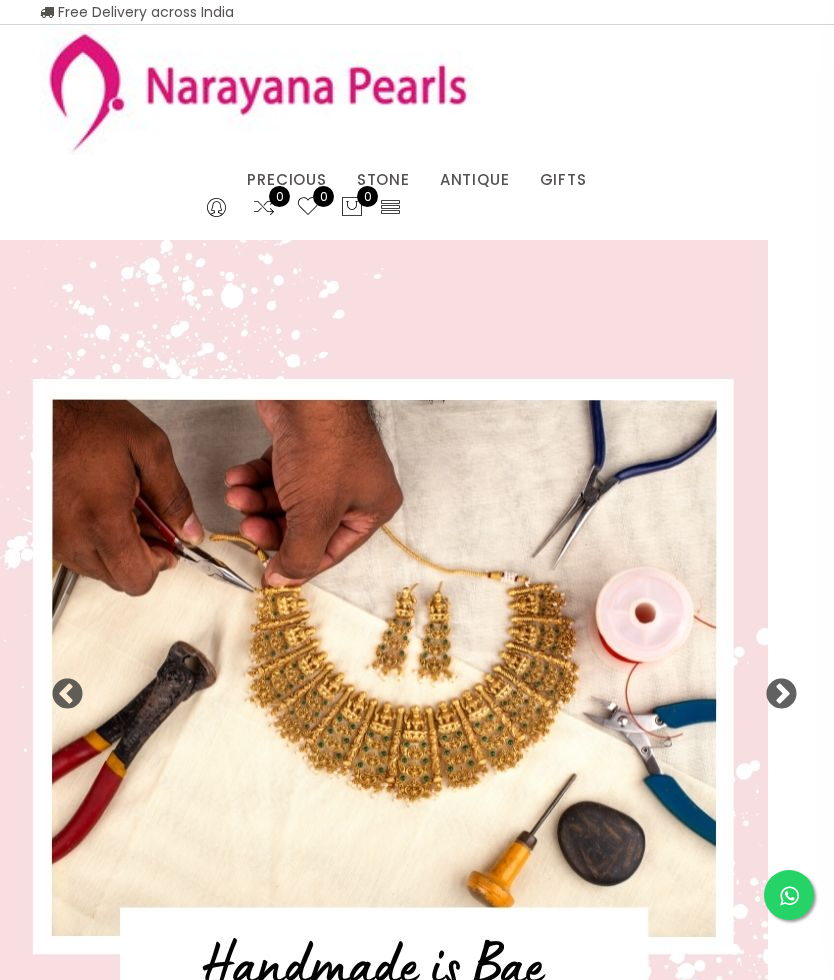 select on "INR" 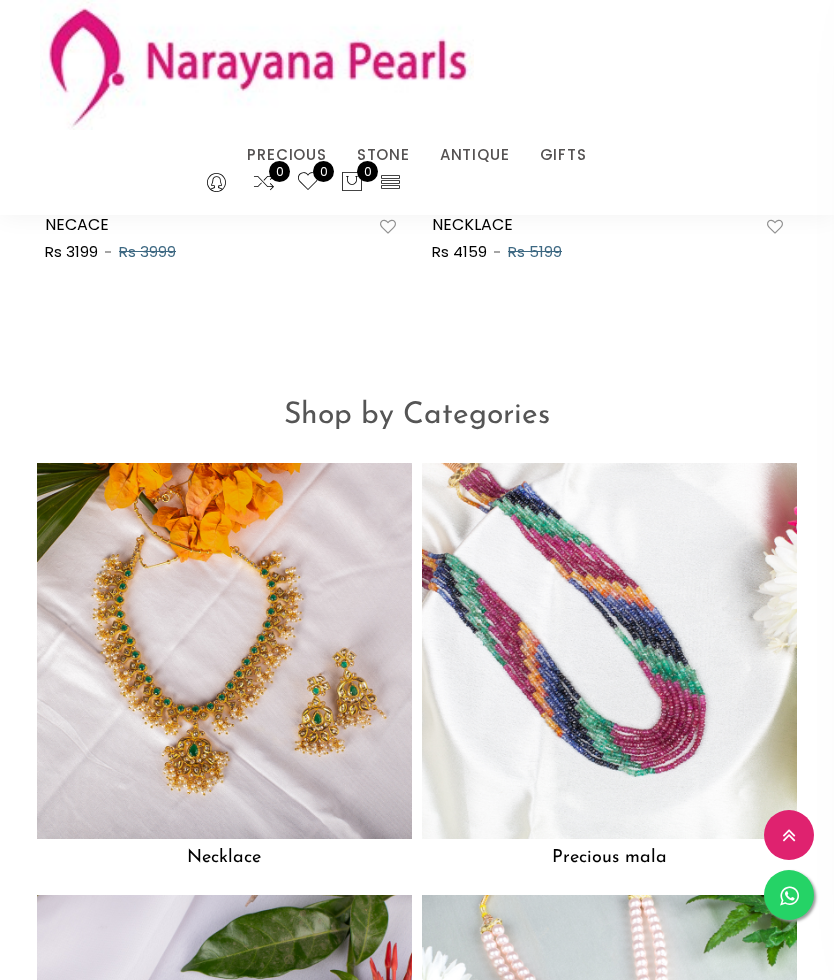 scroll, scrollTop: 1719, scrollLeft: 0, axis: vertical 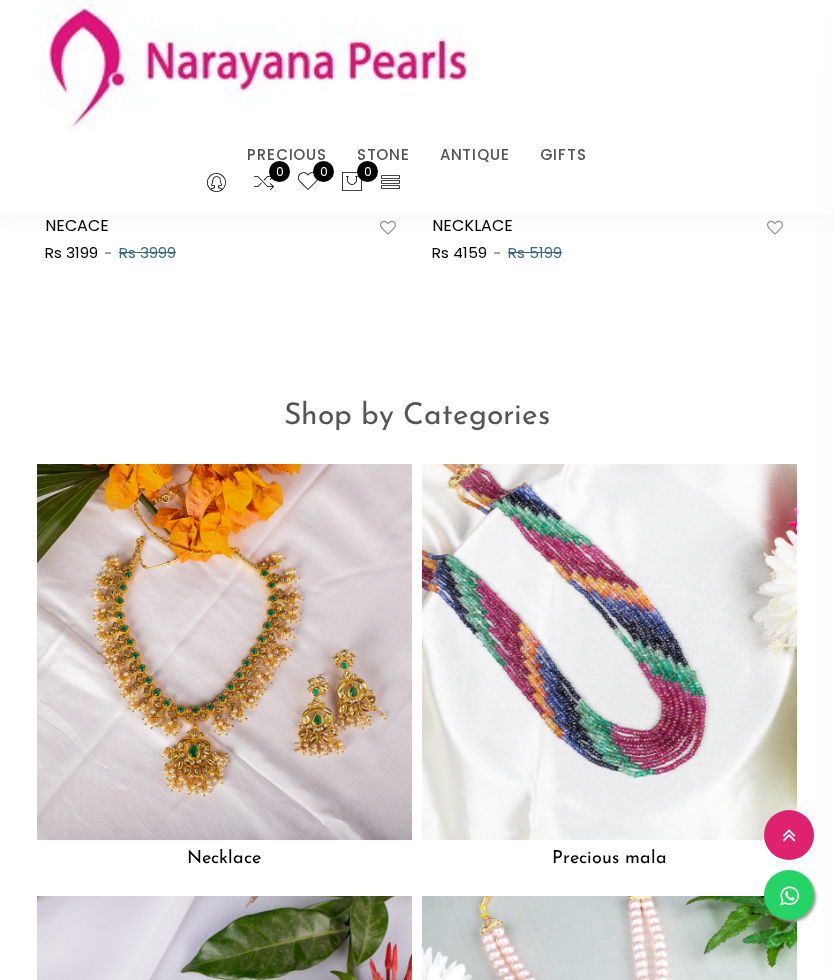 click at bounding box center [609, 651] 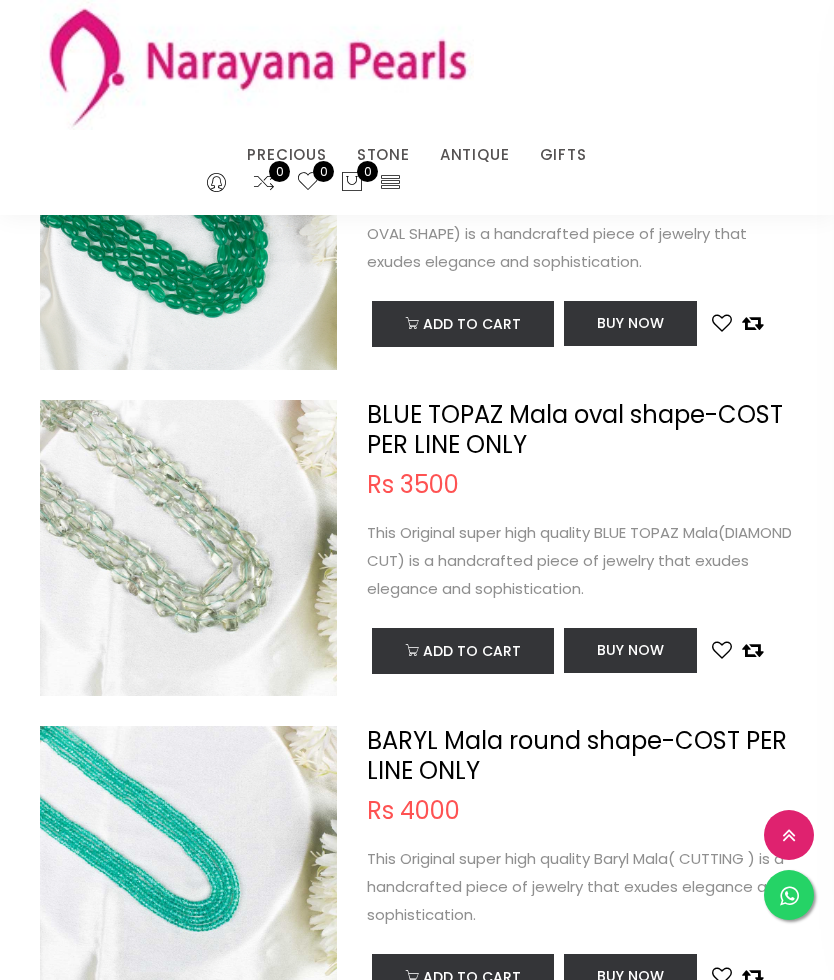 scroll, scrollTop: 0, scrollLeft: 0, axis: both 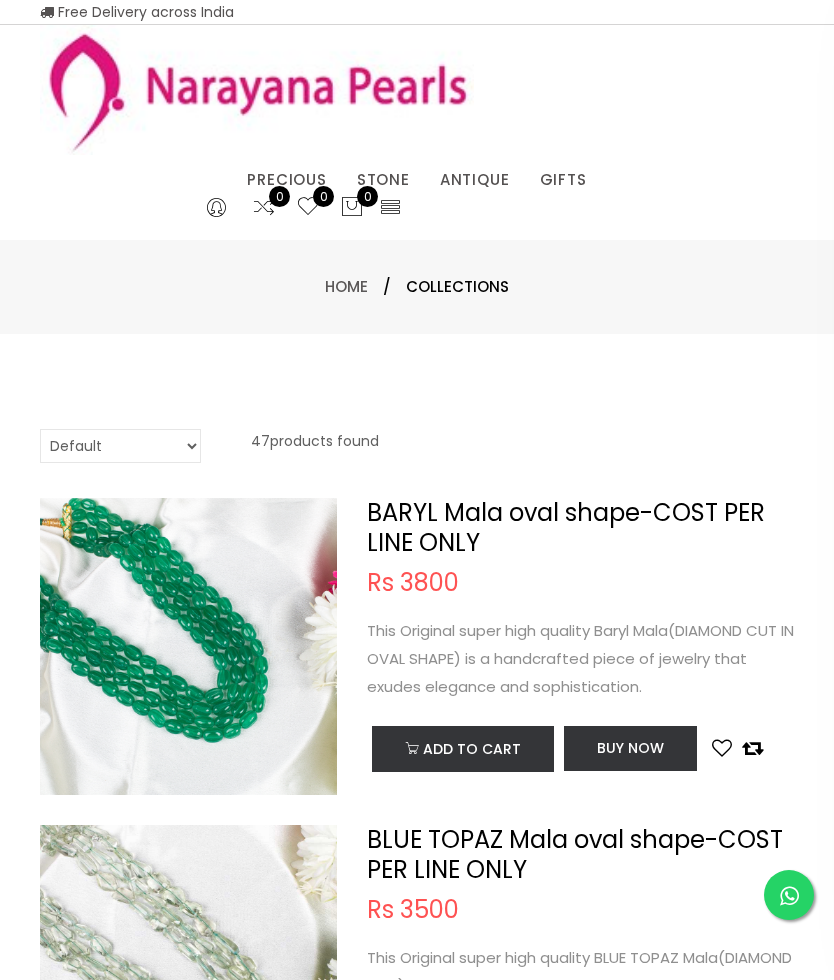 click on "NECKLACE" at bounding box center (530, 205) 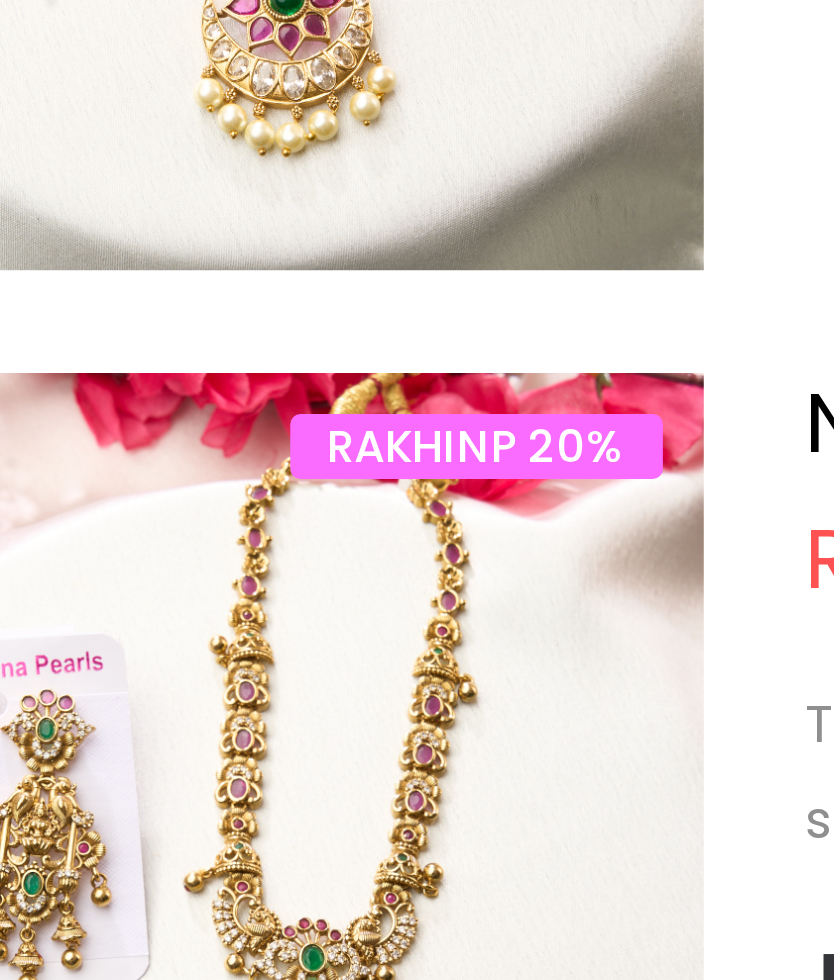 click at bounding box center [188, 778] 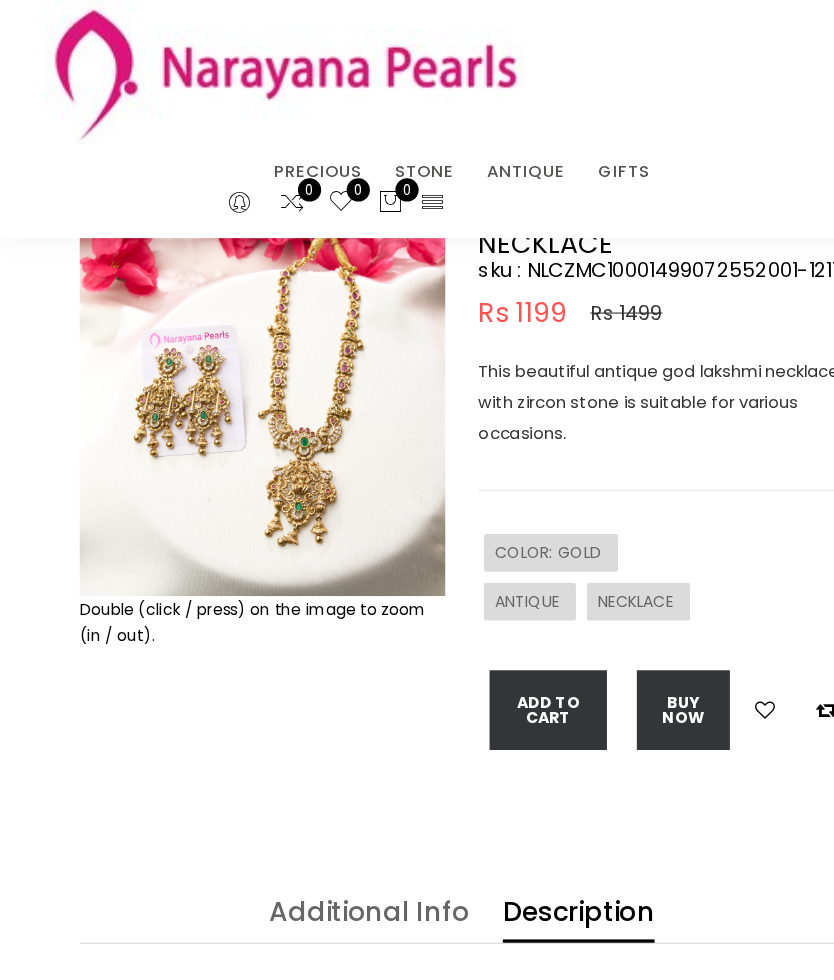 scroll, scrollTop: 0, scrollLeft: 0, axis: both 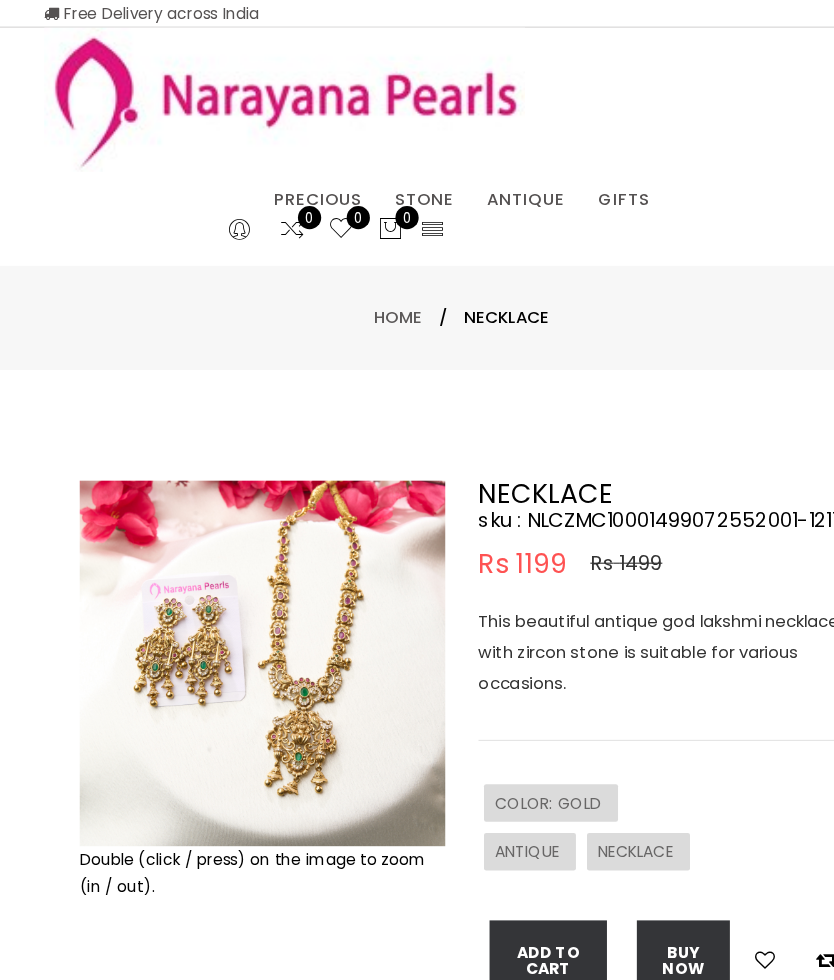 click on "NECKLACE" at bounding box center [530, 205] 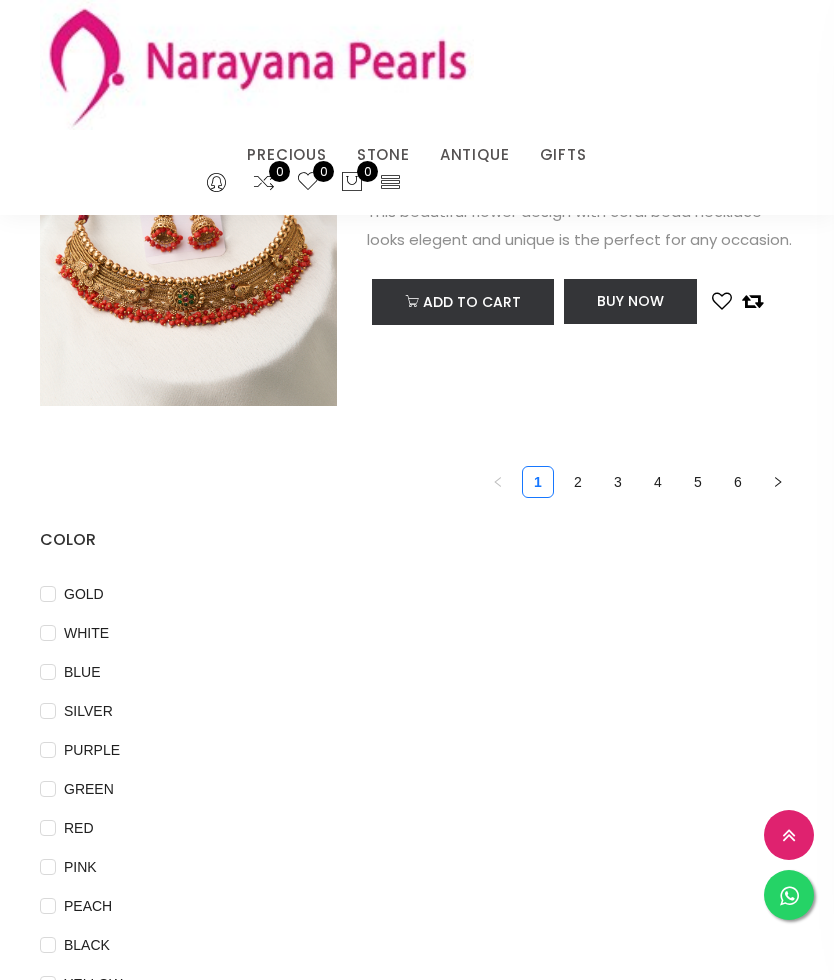 scroll, scrollTop: 6652, scrollLeft: 0, axis: vertical 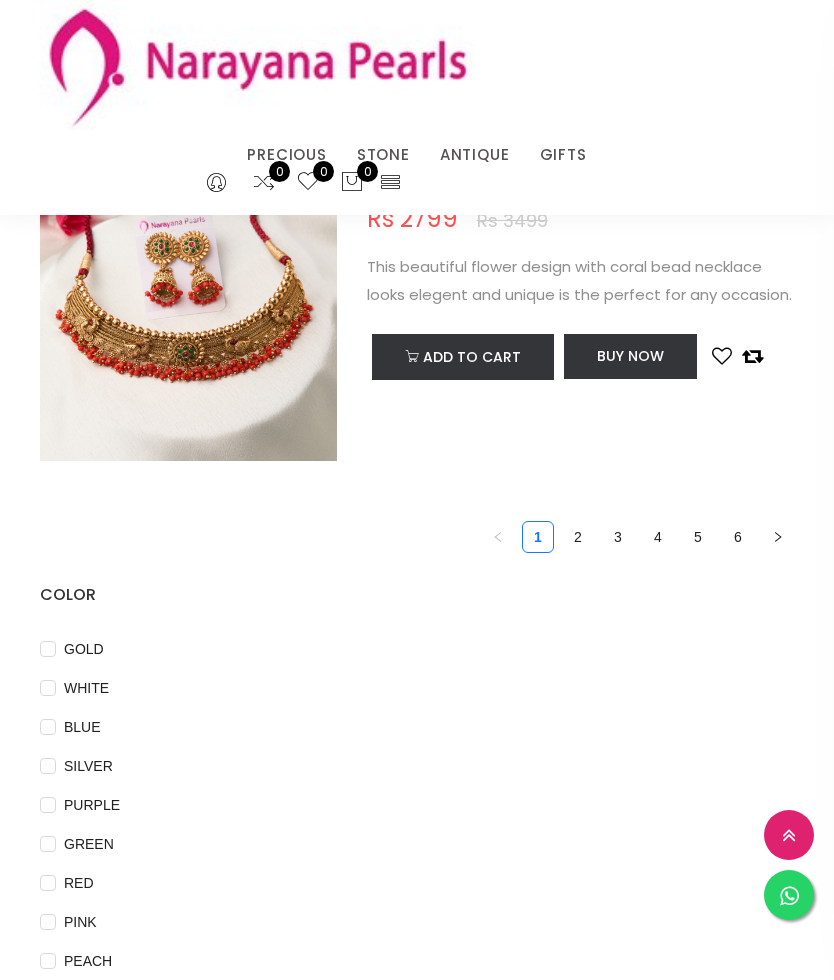 click on "2" at bounding box center [578, 537] 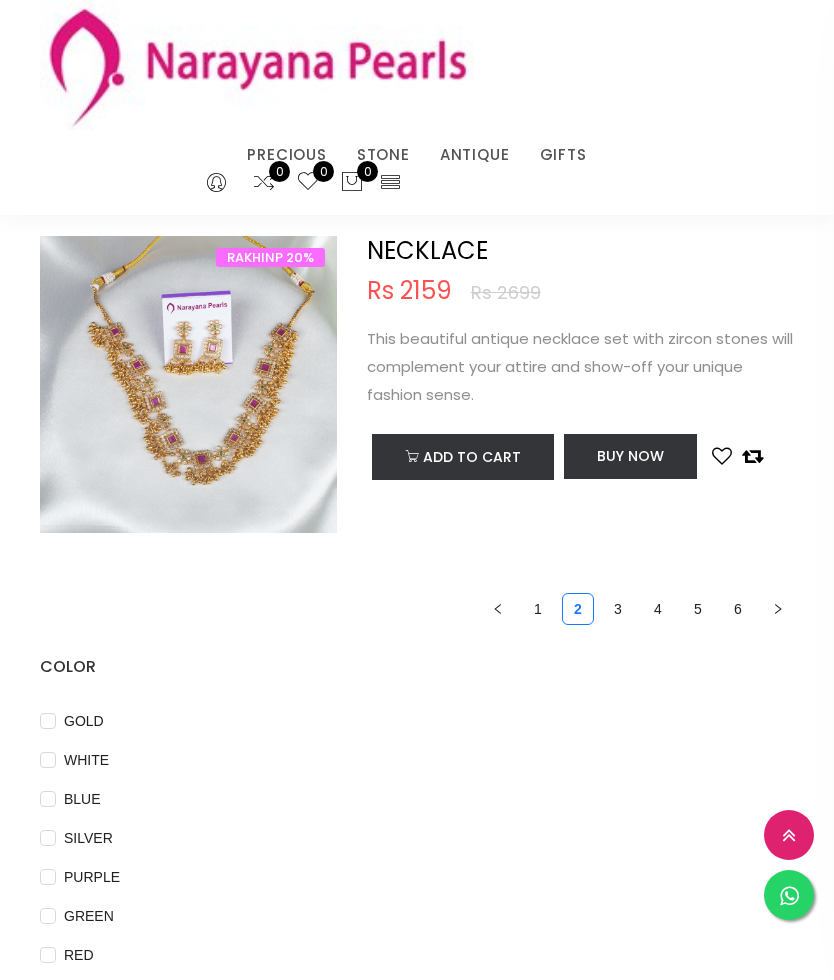 scroll, scrollTop: 6581, scrollLeft: 0, axis: vertical 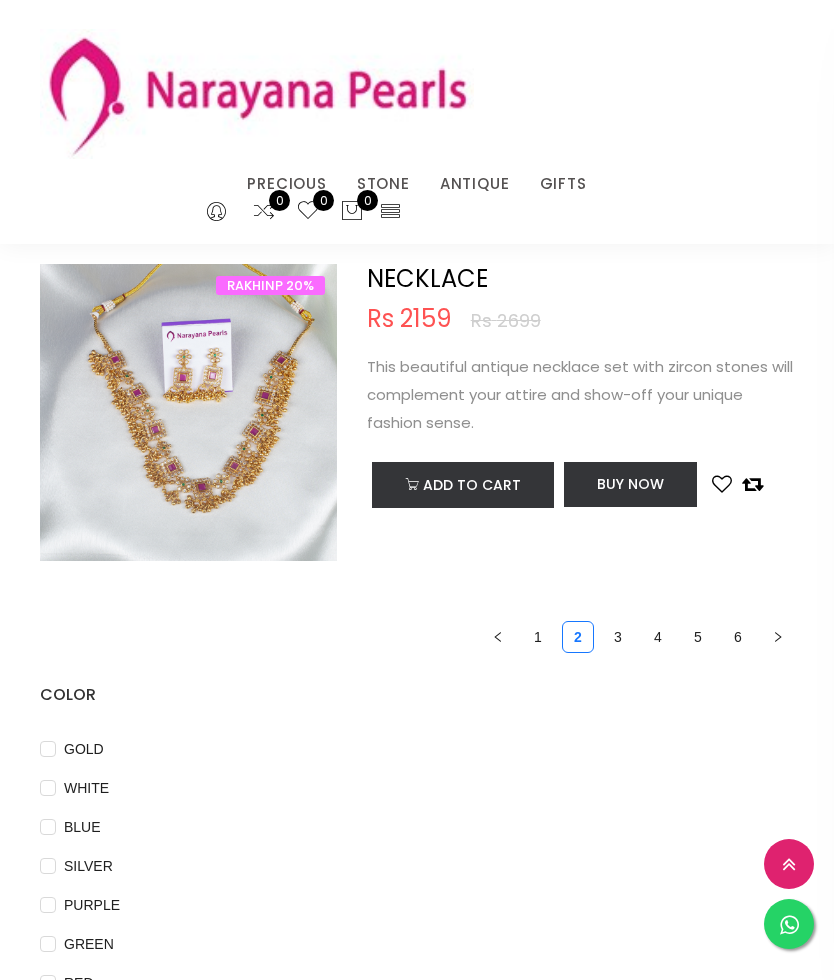 click on "3" at bounding box center [618, 608] 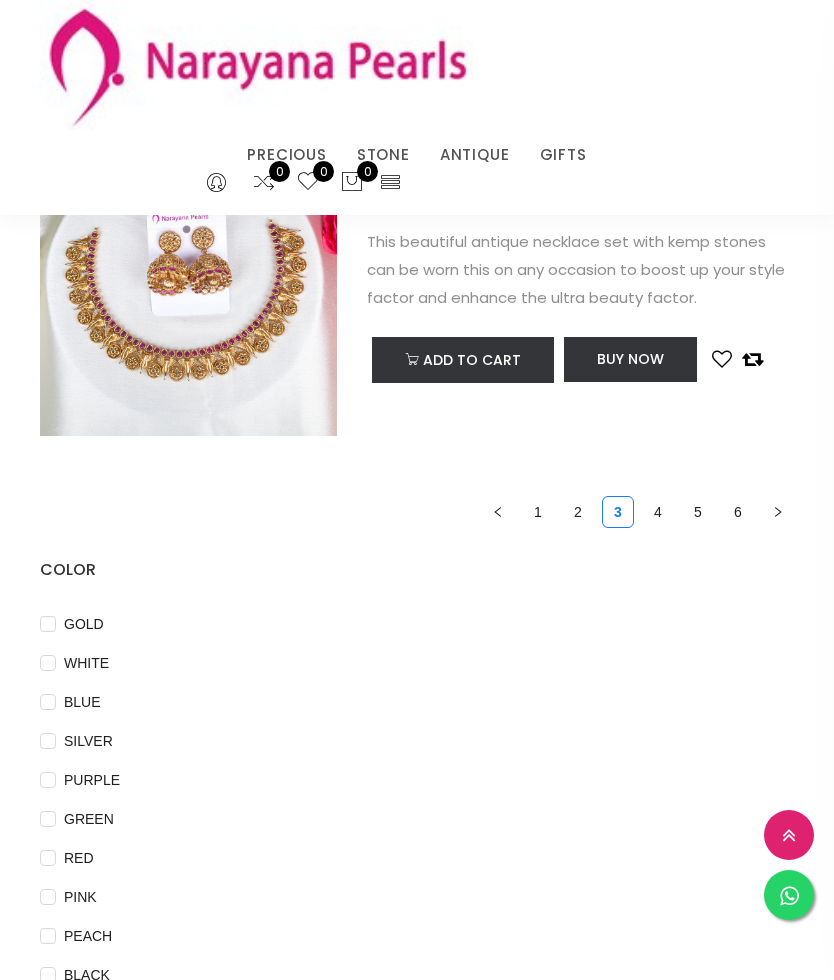 scroll, scrollTop: 6679, scrollLeft: 0, axis: vertical 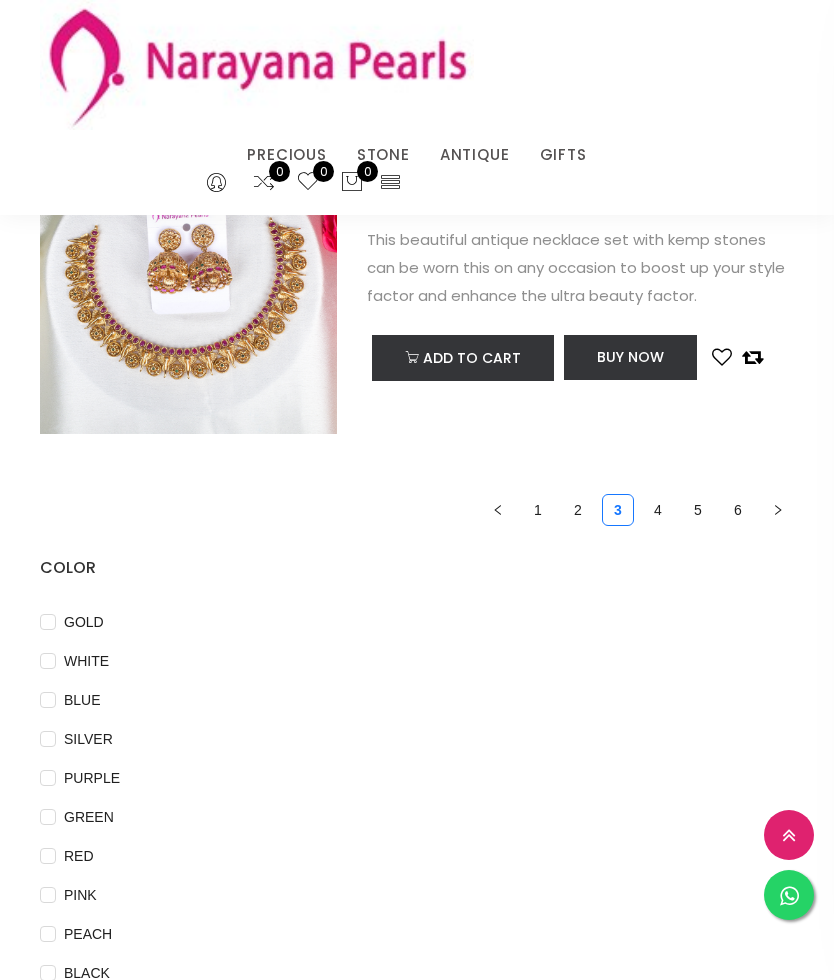 click on "4" at bounding box center [658, 510] 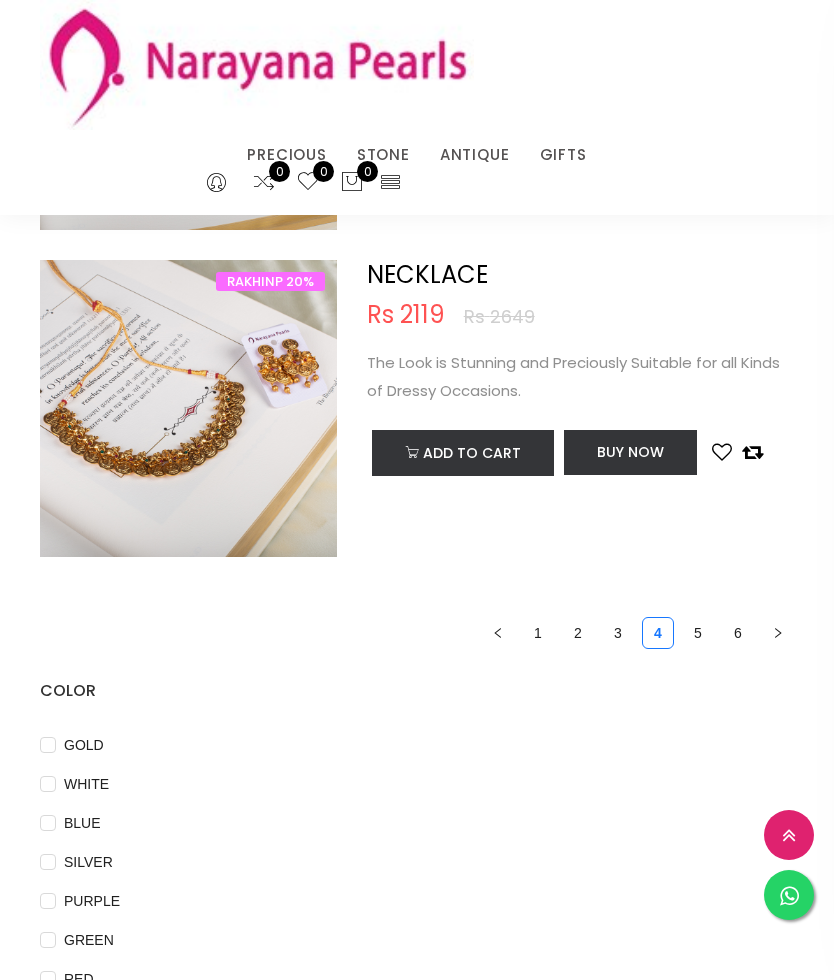 scroll, scrollTop: 6562, scrollLeft: 0, axis: vertical 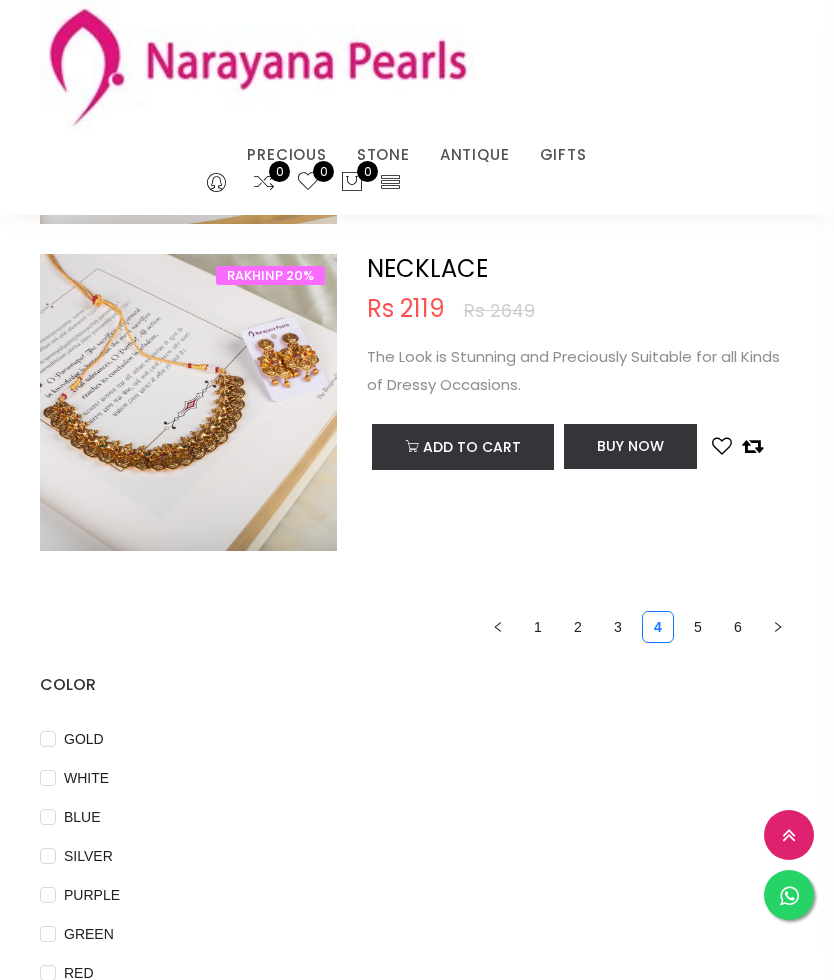 click on "5" at bounding box center [698, 627] 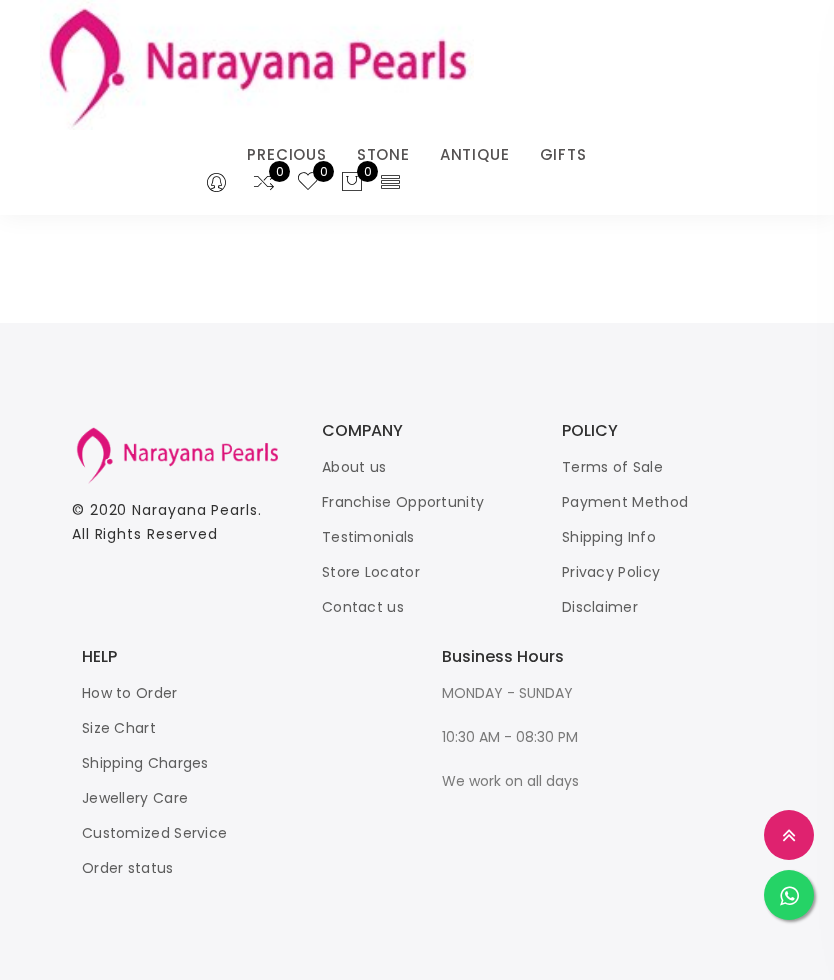 scroll, scrollTop: 0, scrollLeft: 0, axis: both 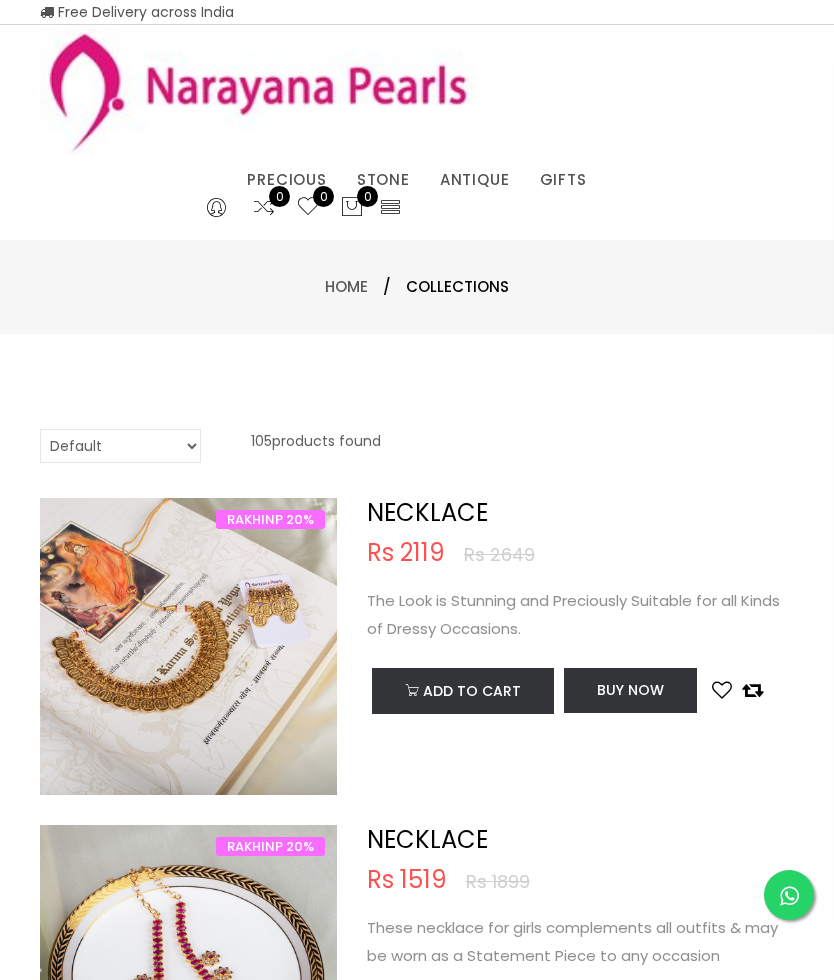 click on "PRECIOUS MALA" at bounding box center [337, 205] 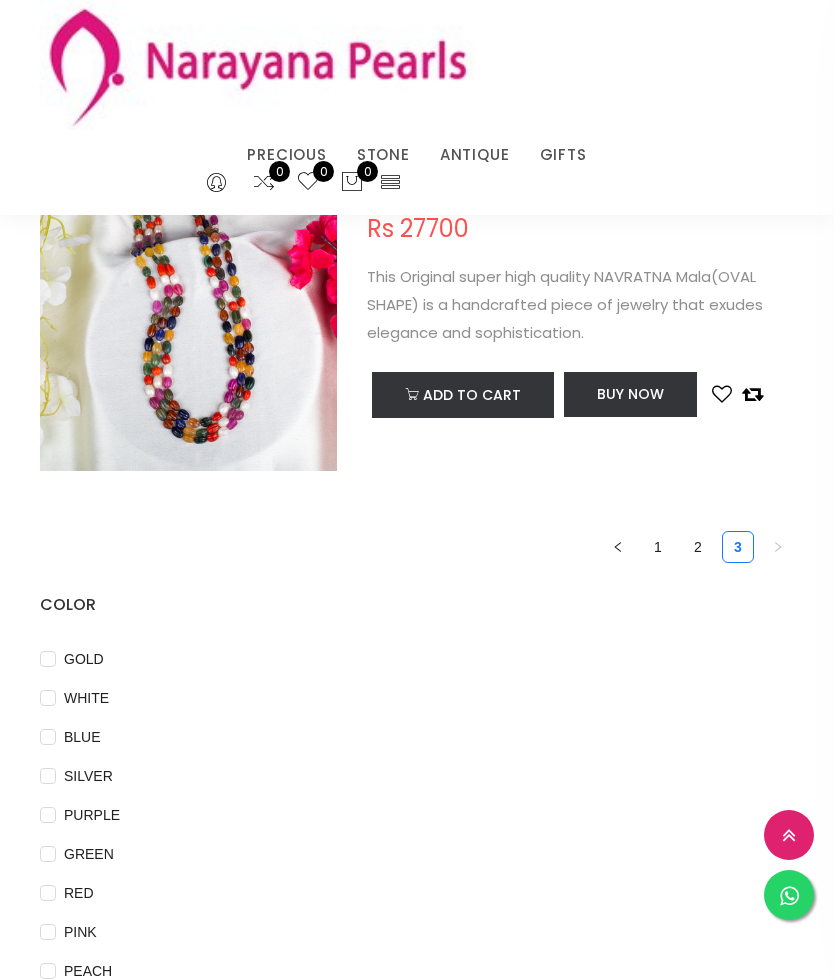 scroll, scrollTop: 6640, scrollLeft: 0, axis: vertical 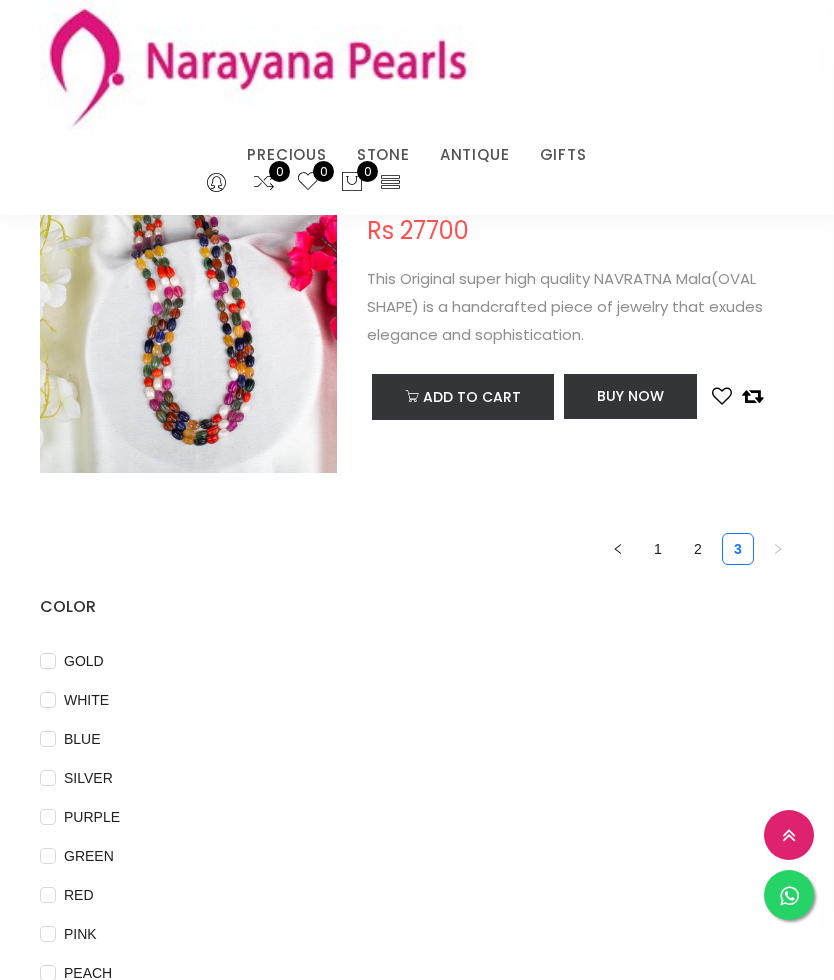 click on "2" at bounding box center (698, 549) 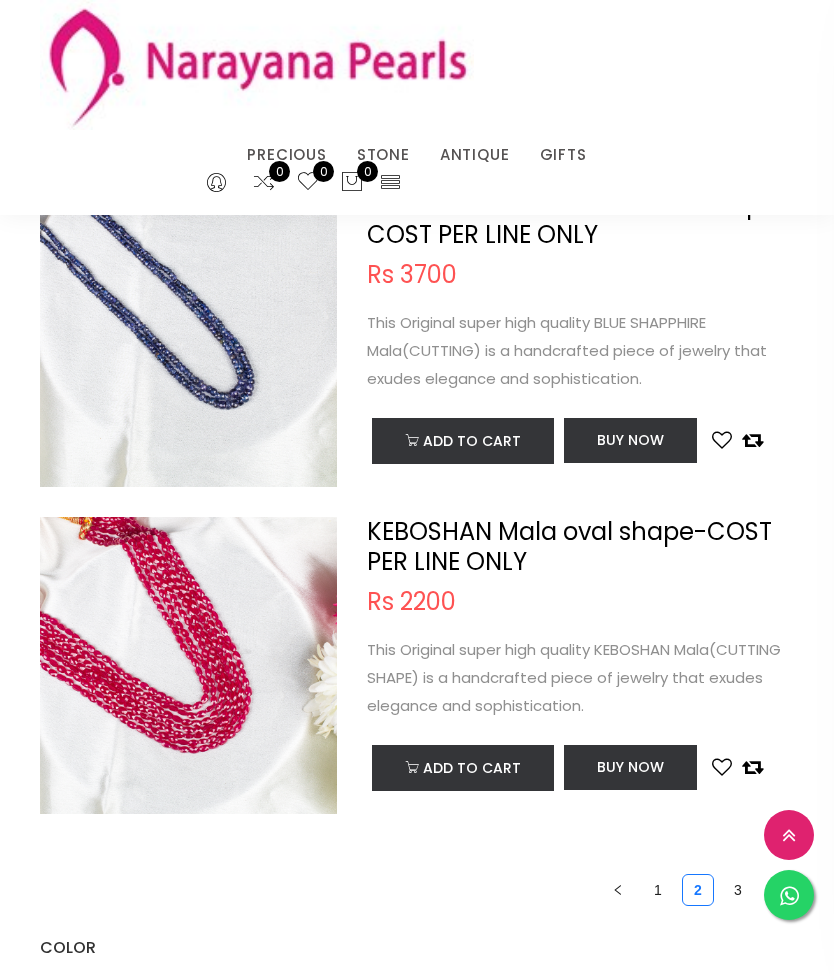 scroll, scrollTop: 6459, scrollLeft: 0, axis: vertical 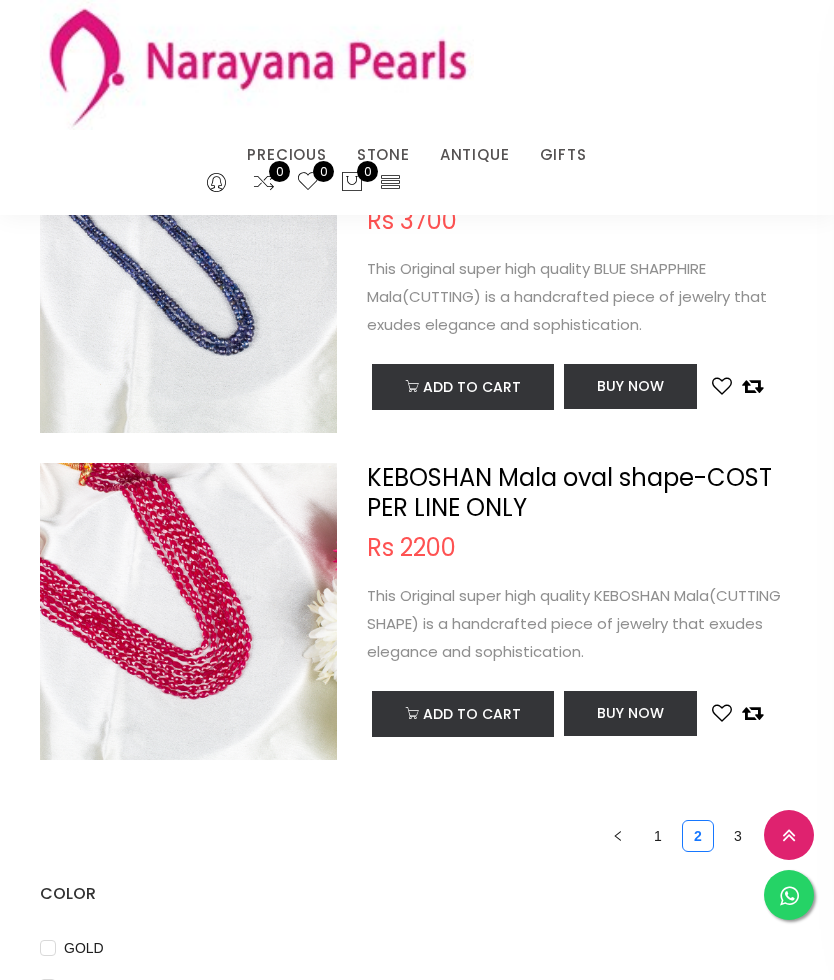 click on "1" at bounding box center [658, 836] 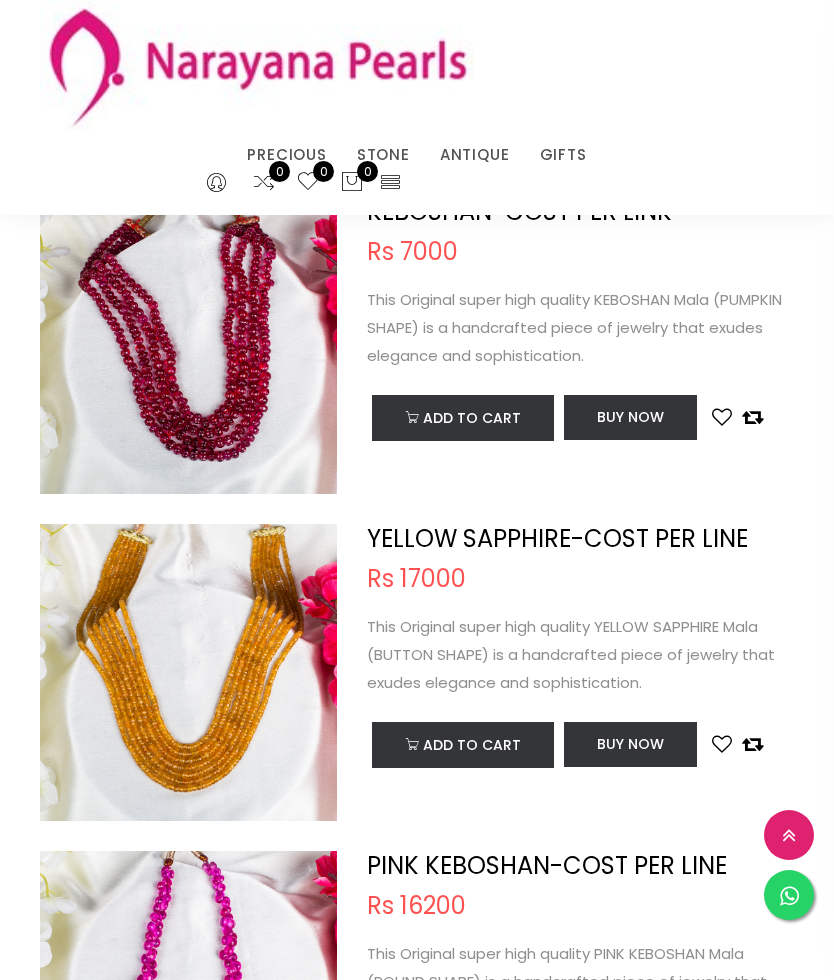 scroll, scrollTop: 4657, scrollLeft: 0, axis: vertical 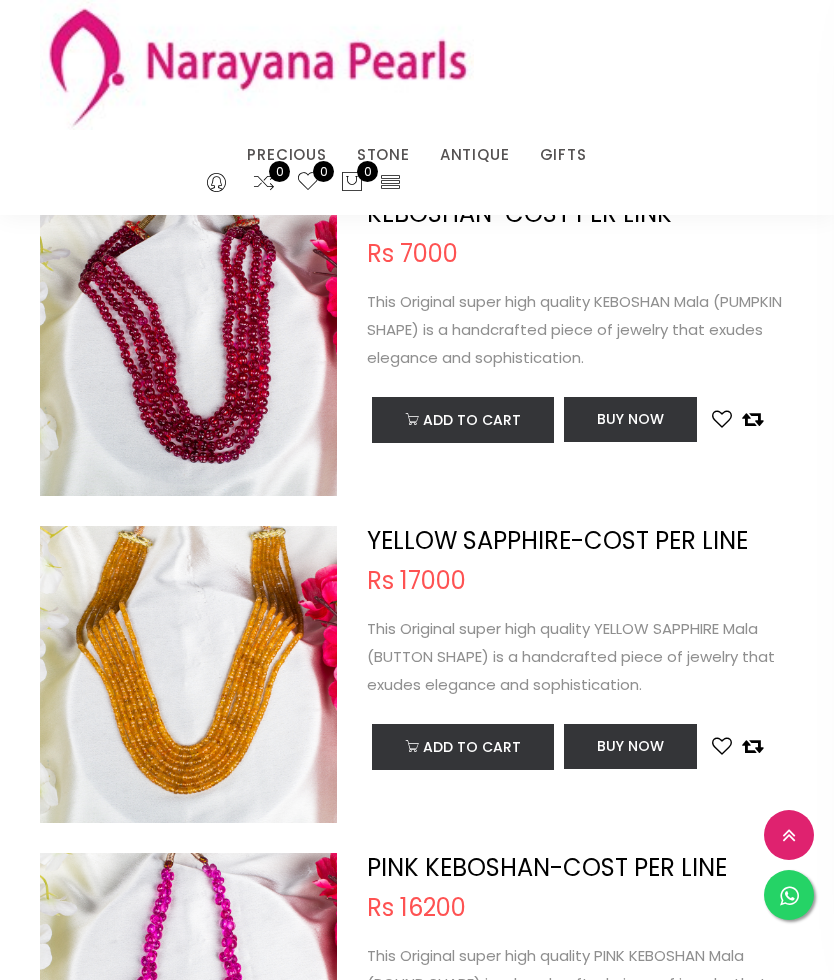 click on "NECKLACE" at bounding box center (447, 180) 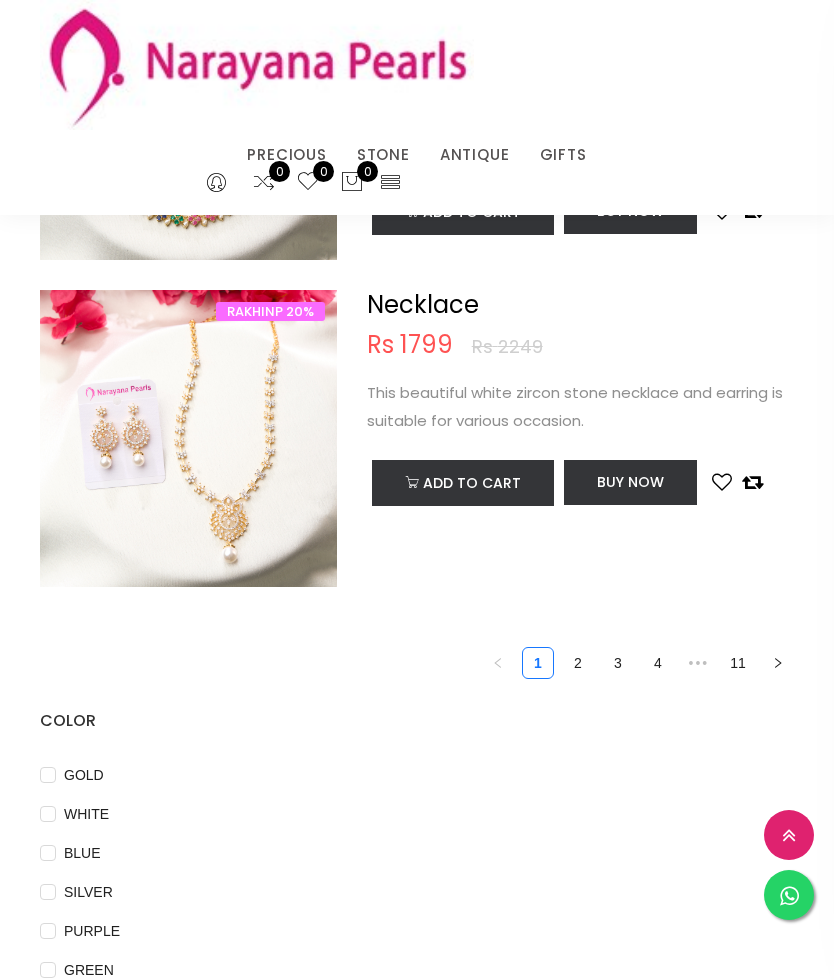 scroll, scrollTop: 6529, scrollLeft: 0, axis: vertical 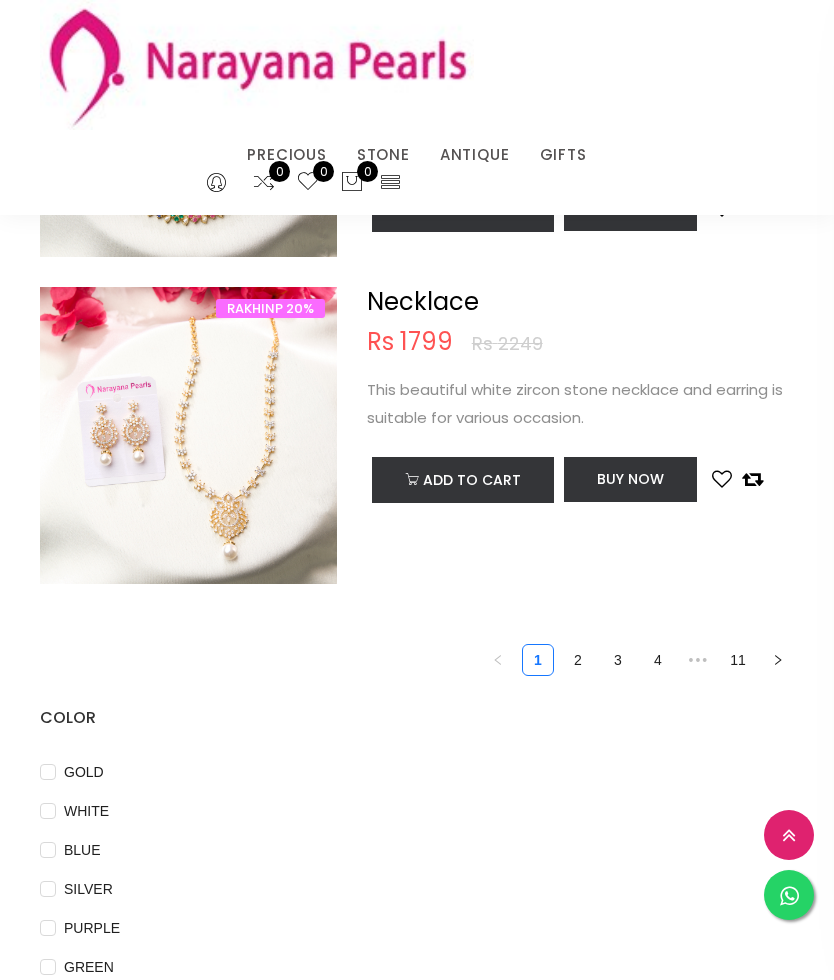 click on "2" at bounding box center (578, 660) 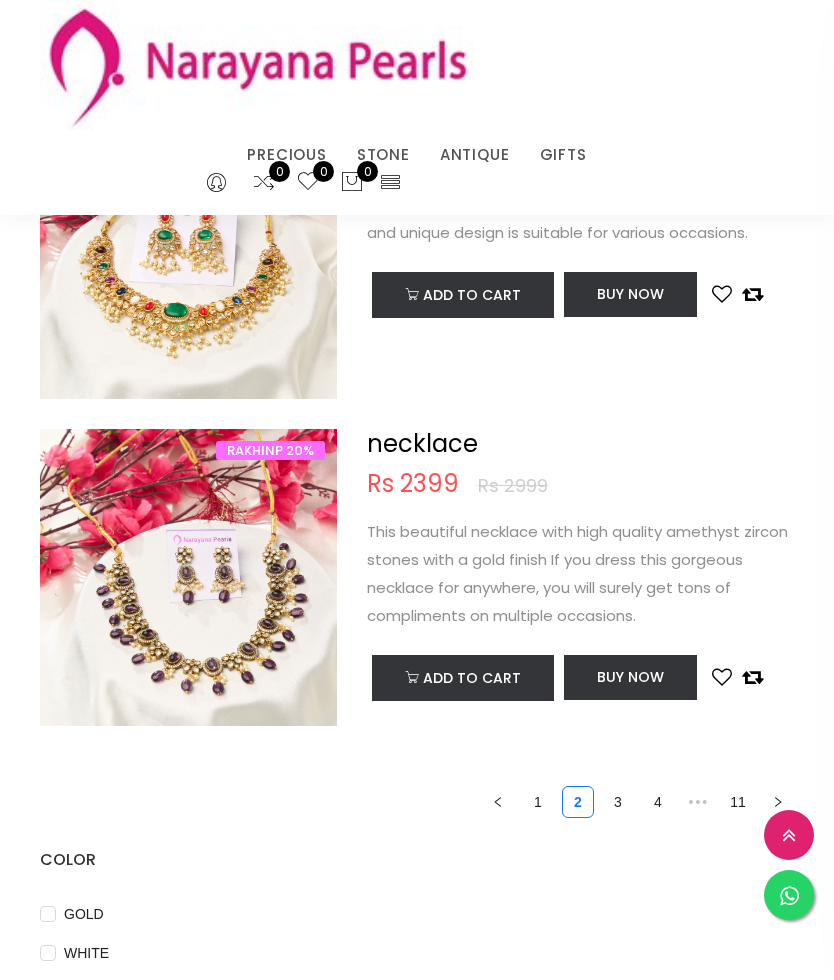 scroll, scrollTop: 6396, scrollLeft: 0, axis: vertical 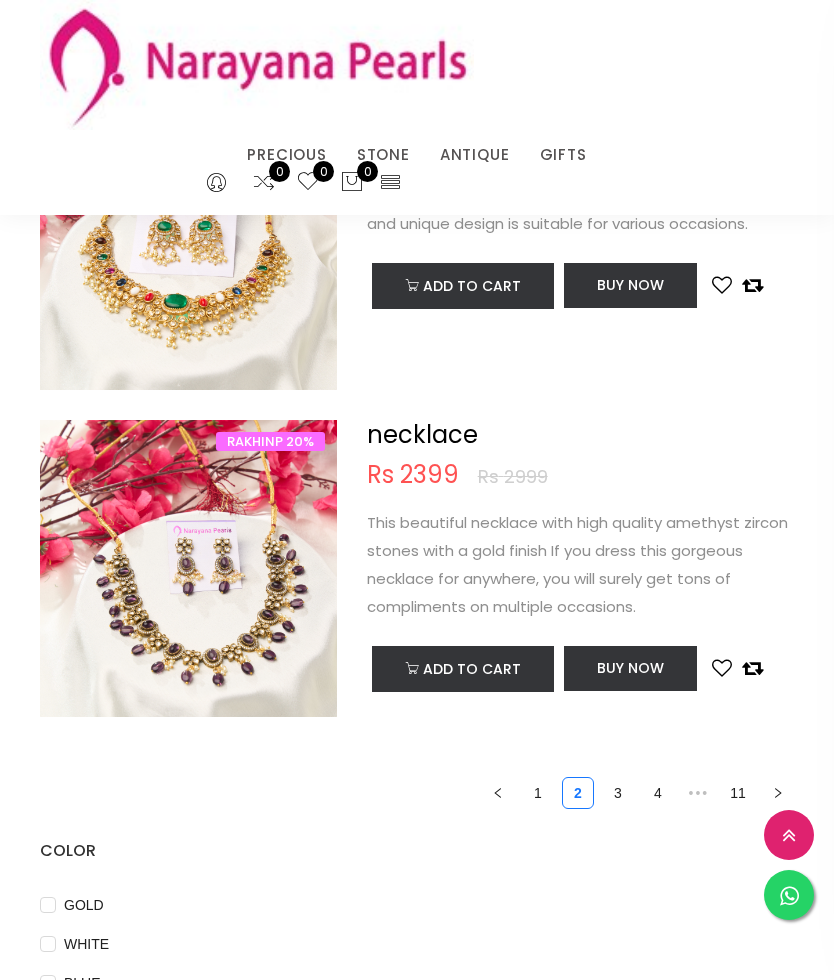 click on "3" at bounding box center [618, 793] 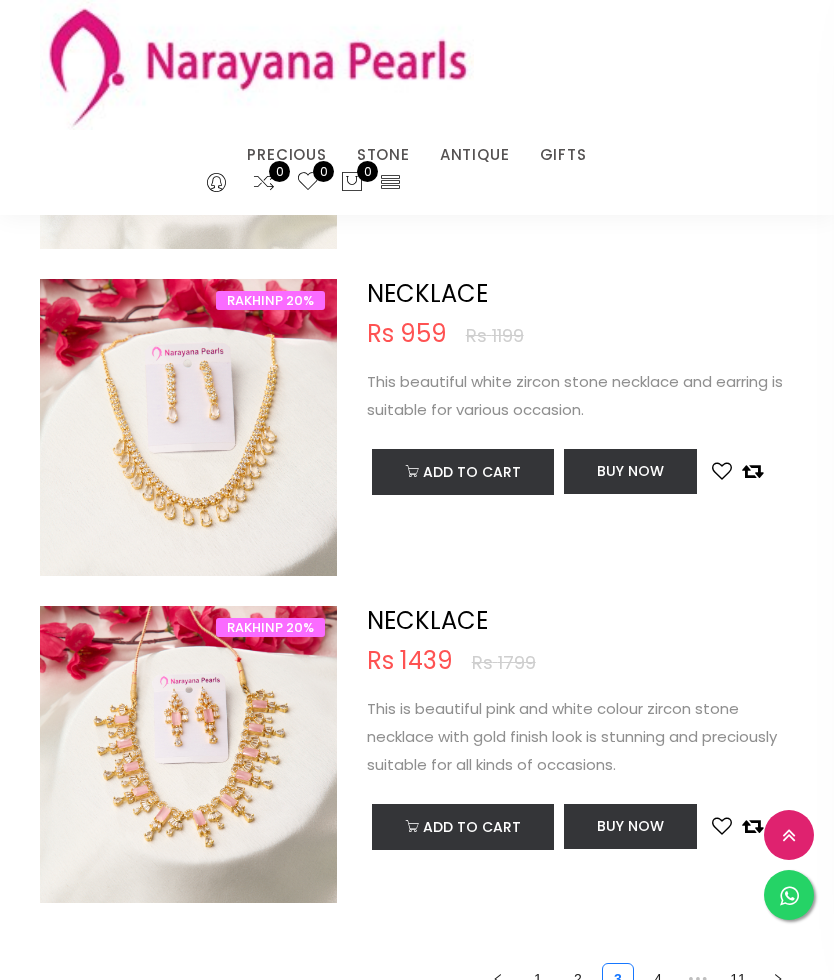 scroll, scrollTop: 6211, scrollLeft: 0, axis: vertical 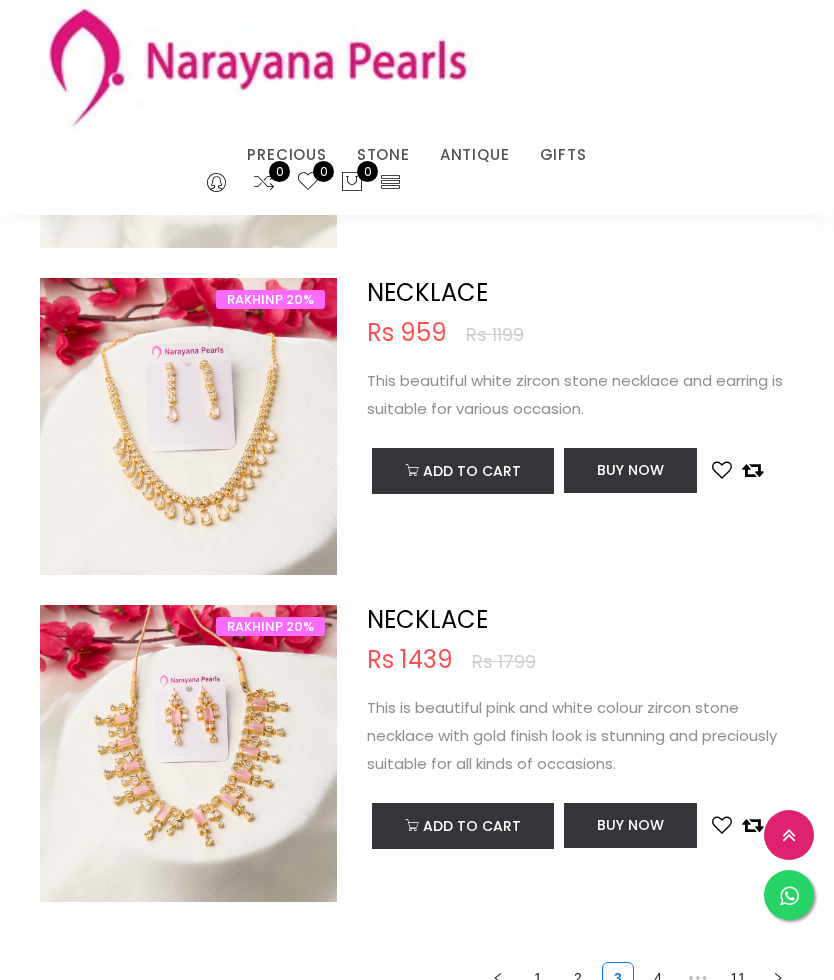click on "4" at bounding box center (658, 978) 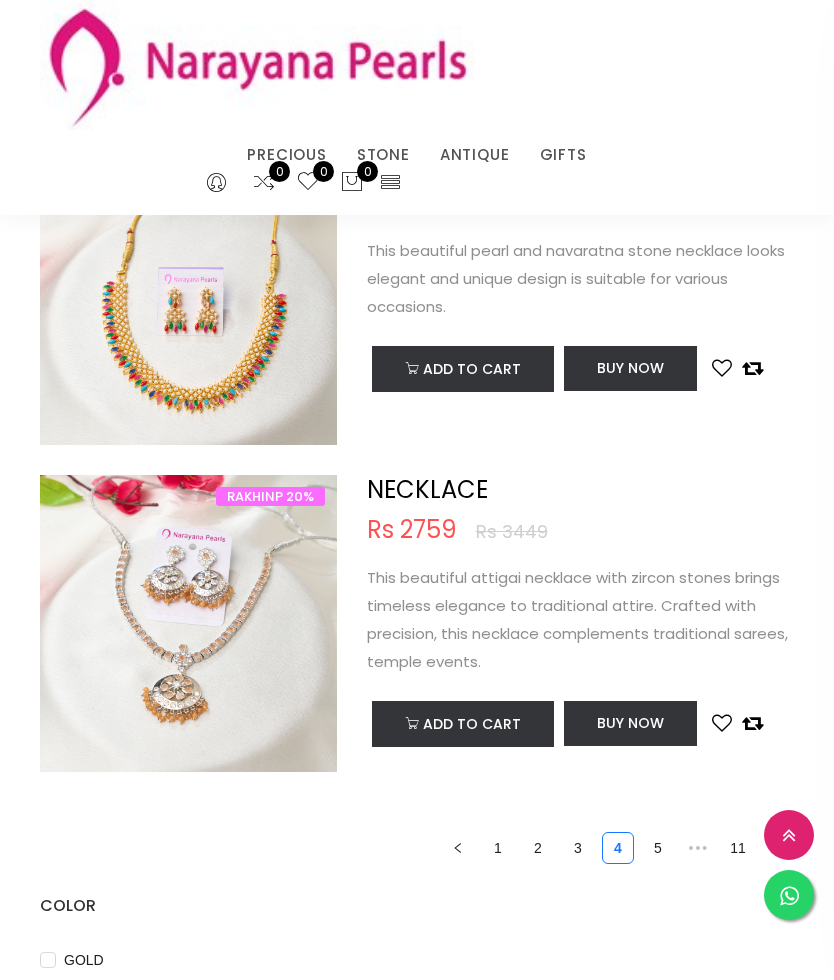 scroll, scrollTop: 6381, scrollLeft: 0, axis: vertical 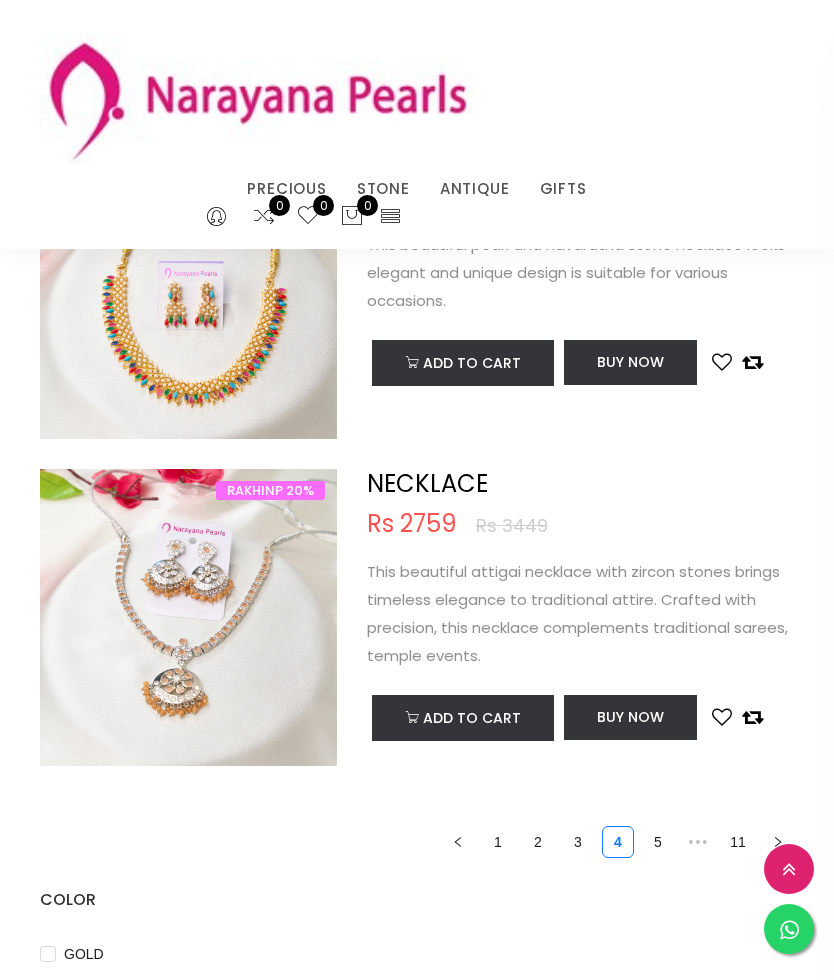 click on "5" at bounding box center [658, 808] 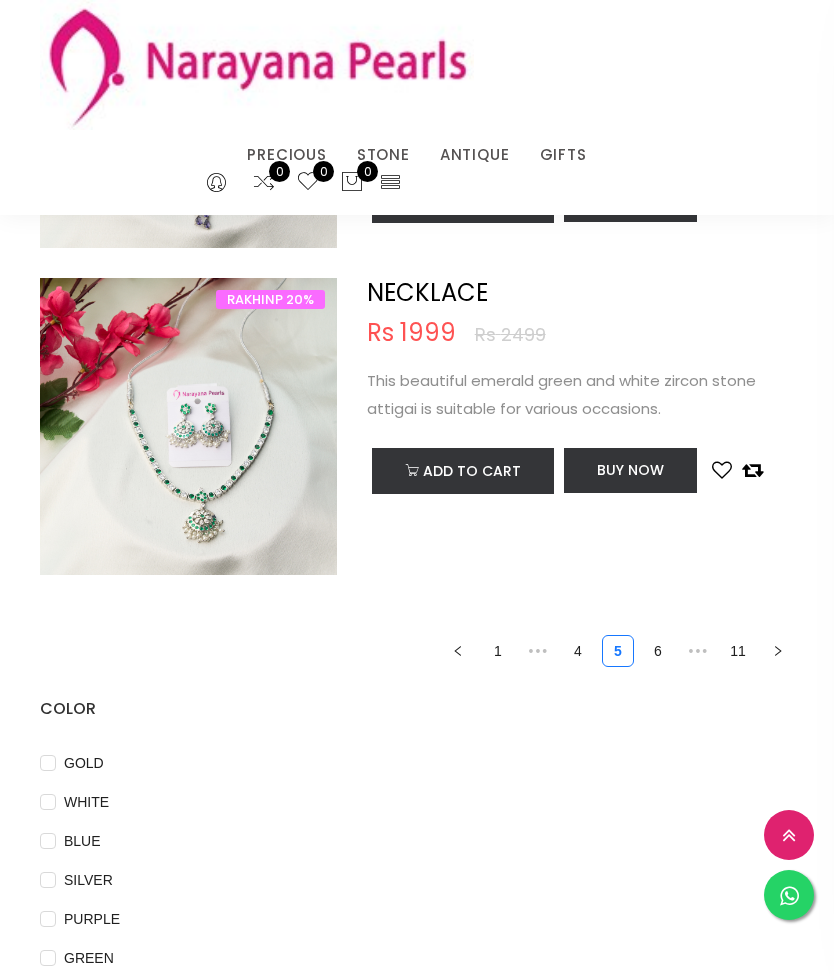 scroll, scrollTop: 6547, scrollLeft: 0, axis: vertical 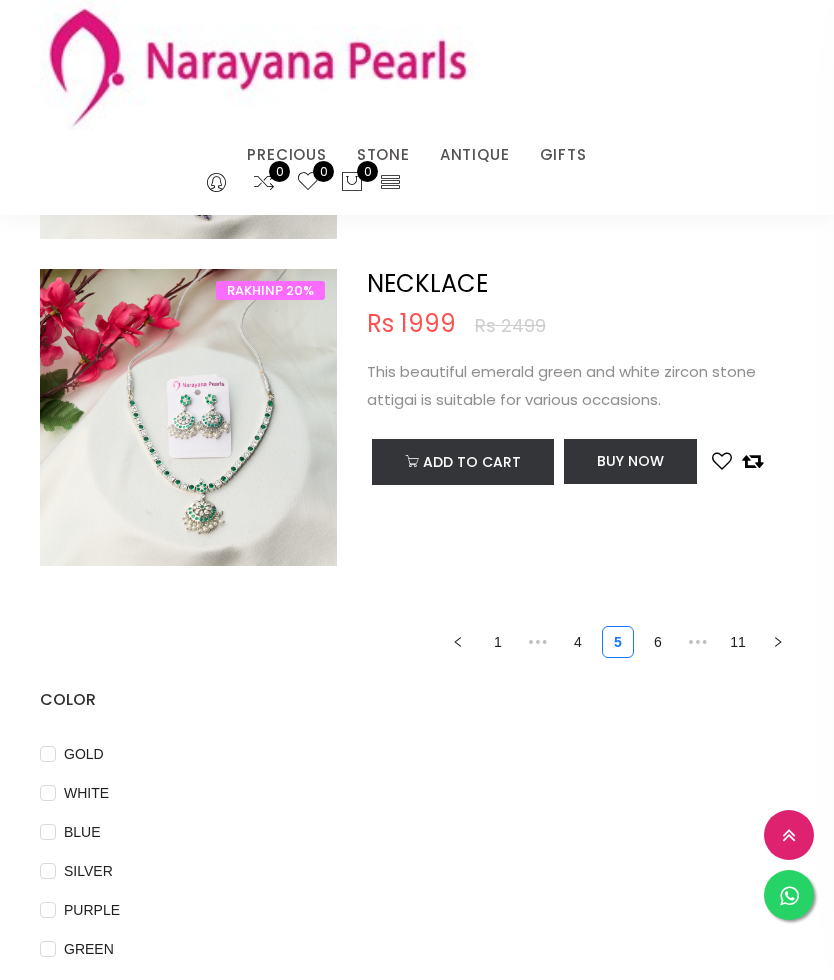 click on "6" at bounding box center [658, 642] 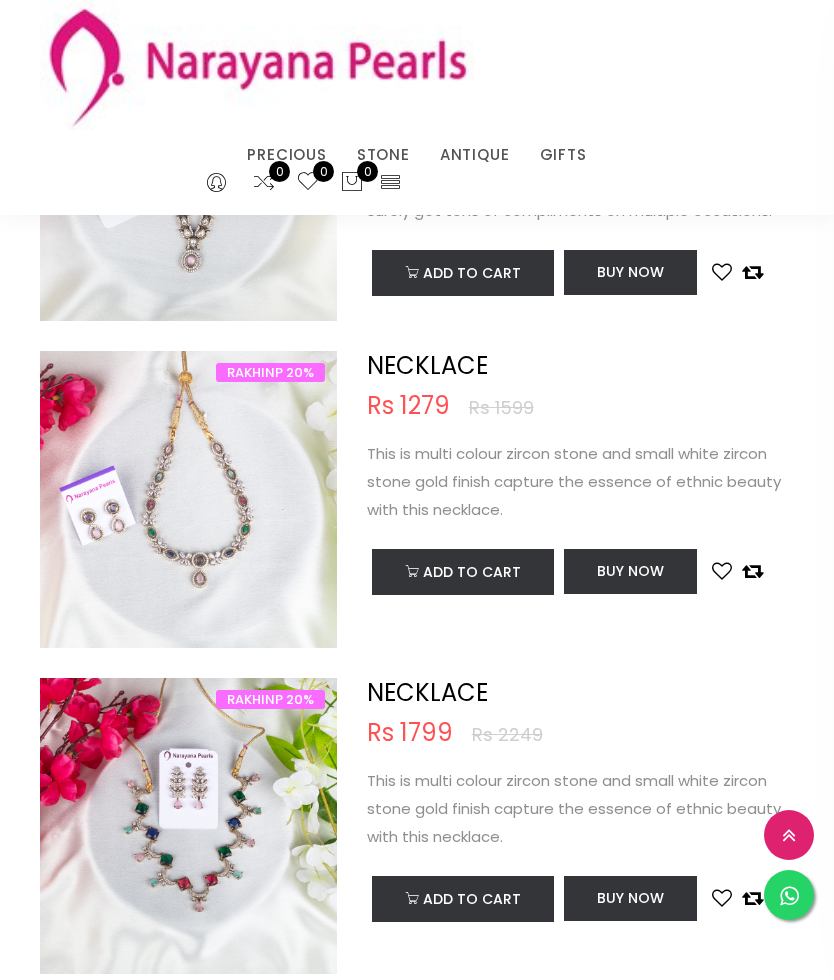 scroll, scrollTop: 5504, scrollLeft: 0, axis: vertical 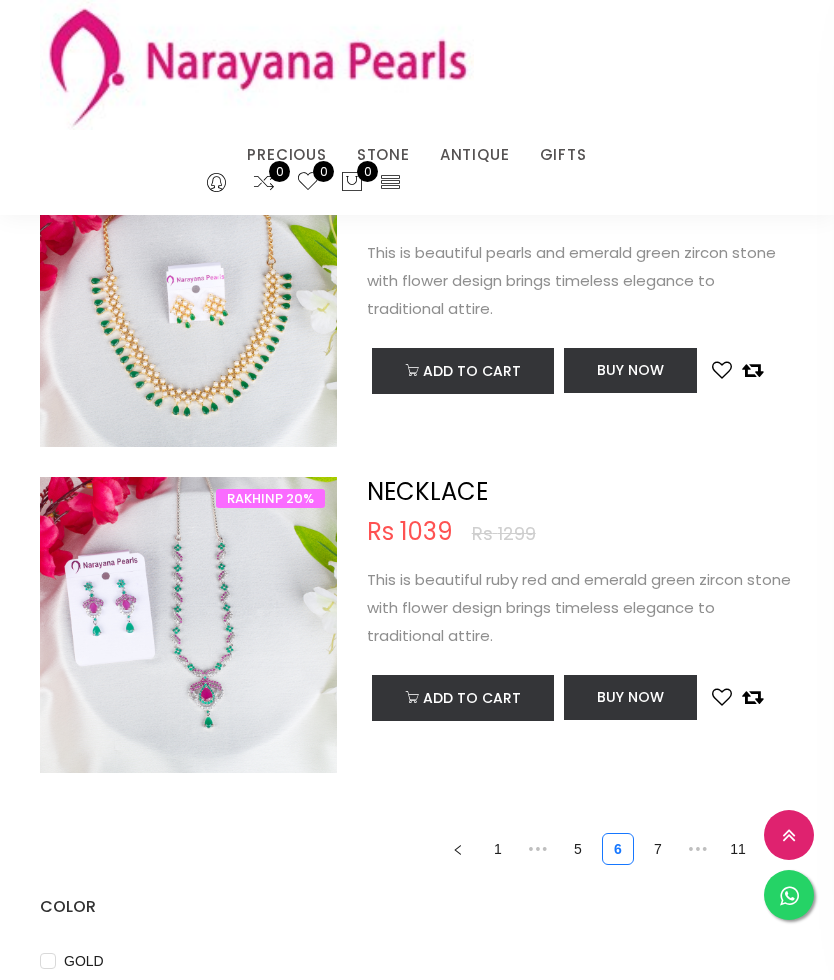 click on "7" at bounding box center [658, 849] 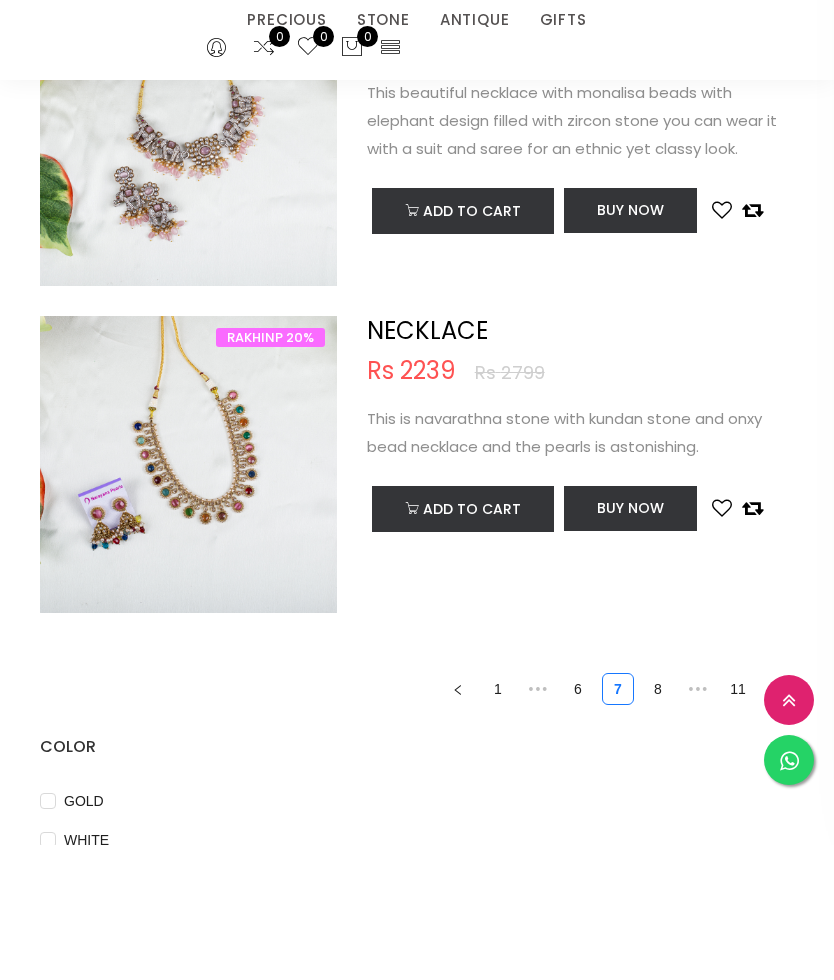 scroll, scrollTop: 6508, scrollLeft: 0, axis: vertical 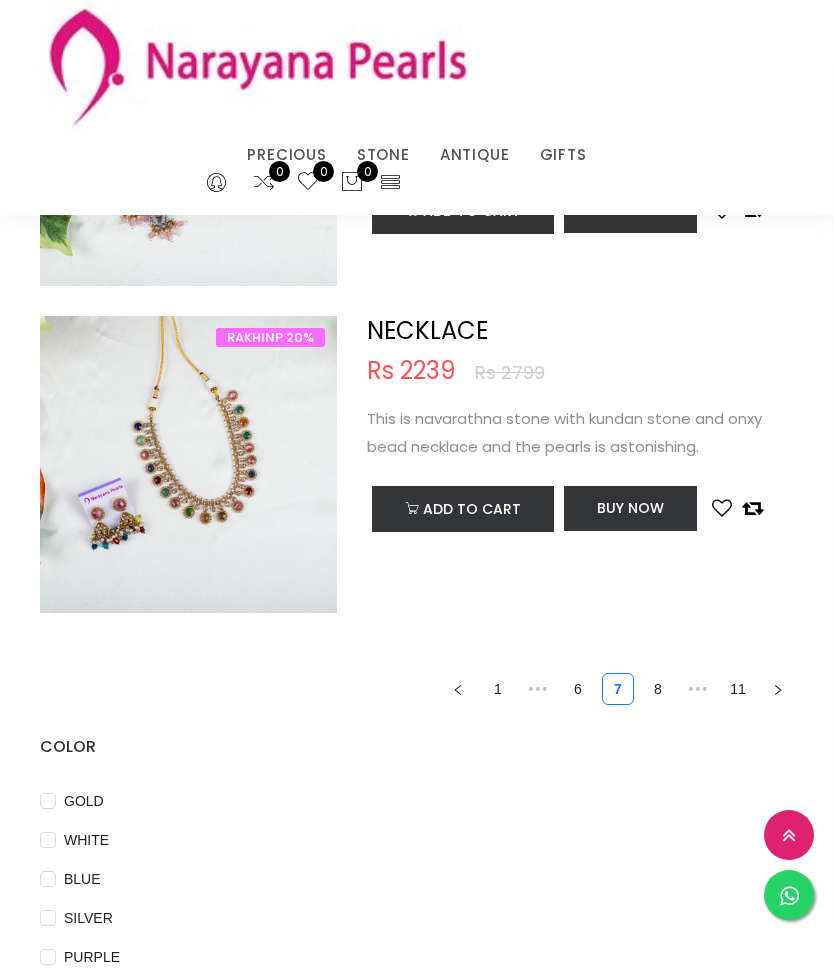 click on "8" at bounding box center [658, 689] 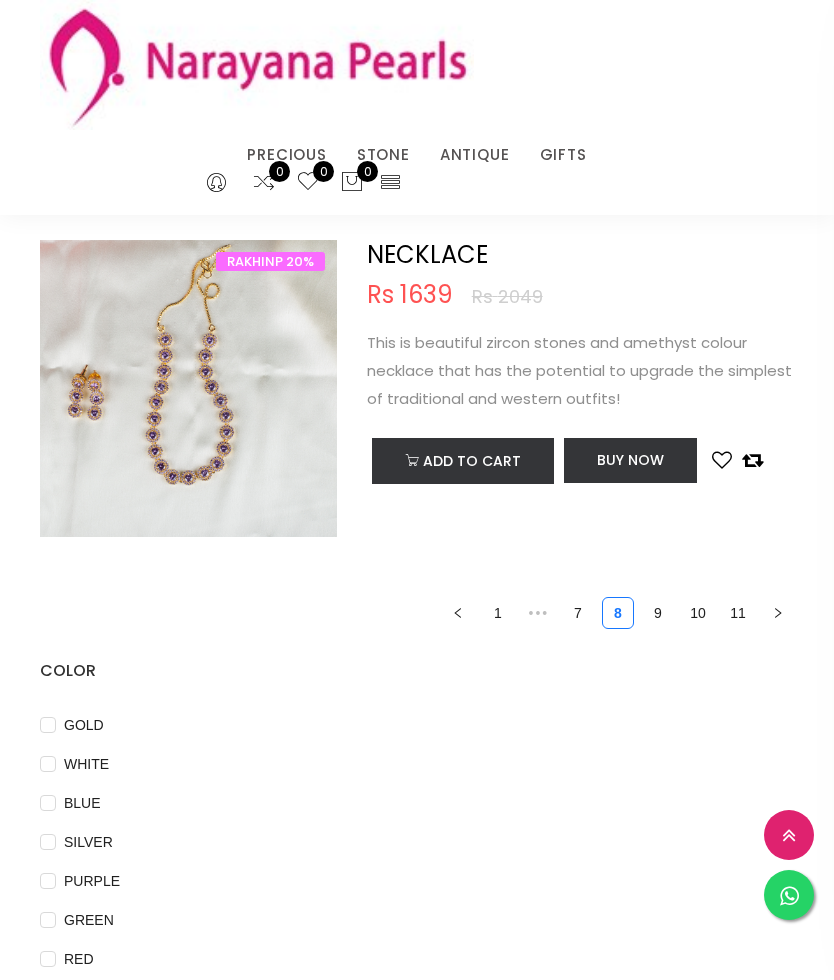 scroll, scrollTop: 6611, scrollLeft: 0, axis: vertical 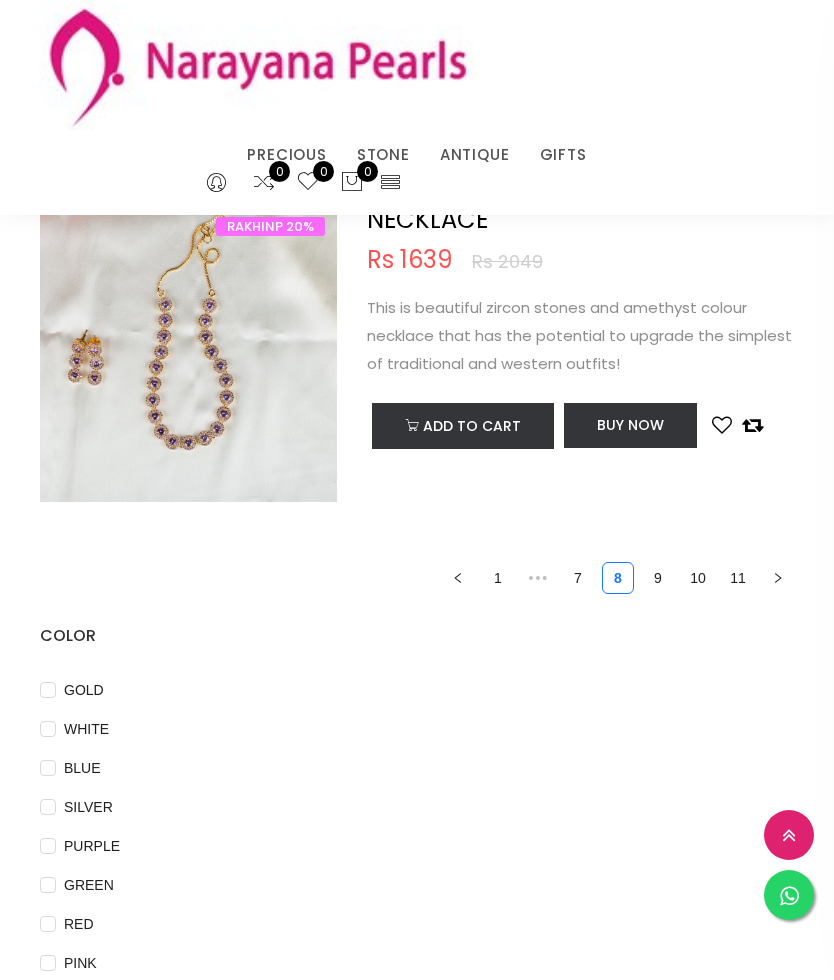 click on "9" at bounding box center [658, 578] 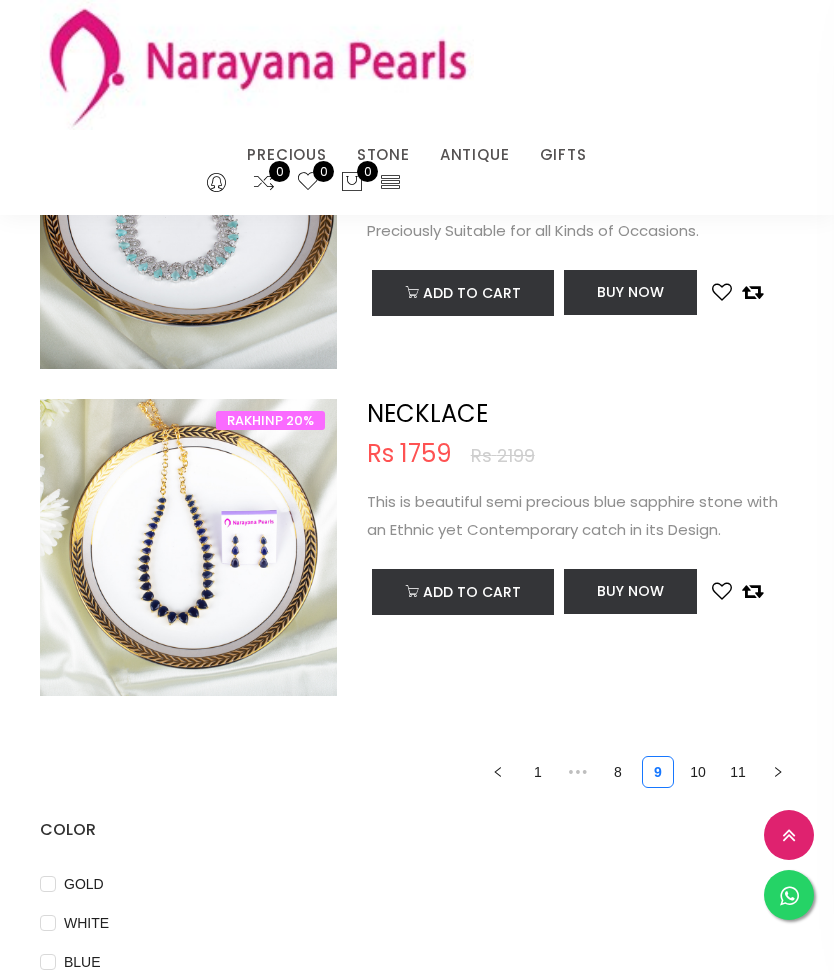 scroll, scrollTop: 6437, scrollLeft: 0, axis: vertical 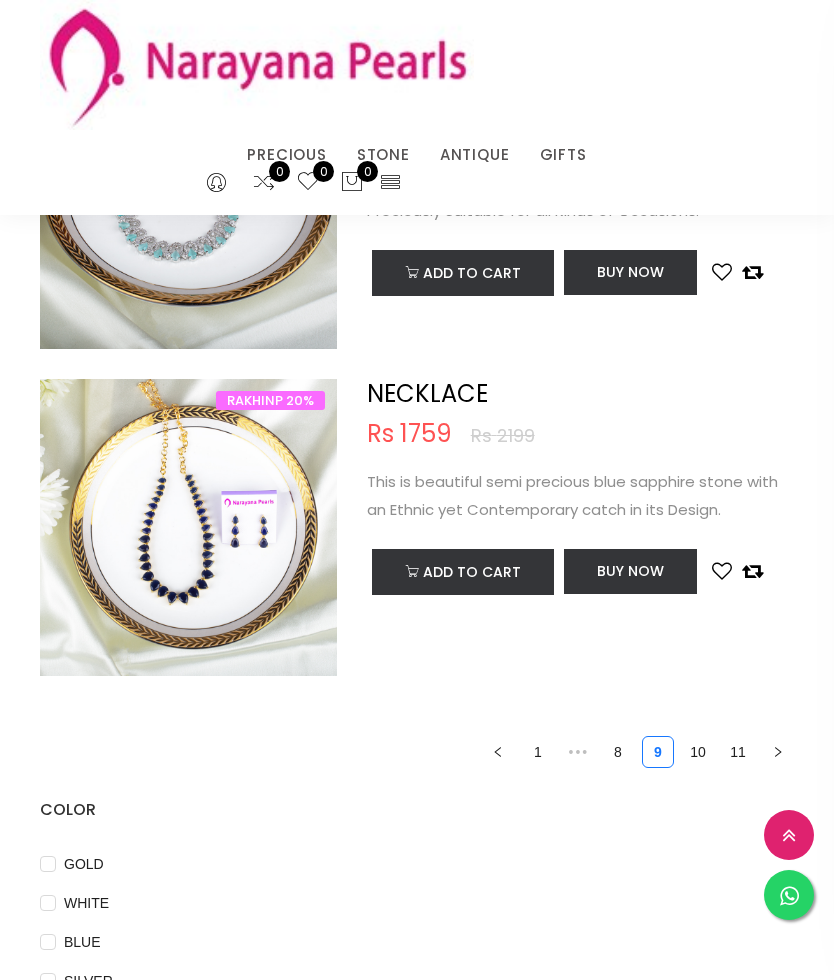 click on "9" at bounding box center [658, 752] 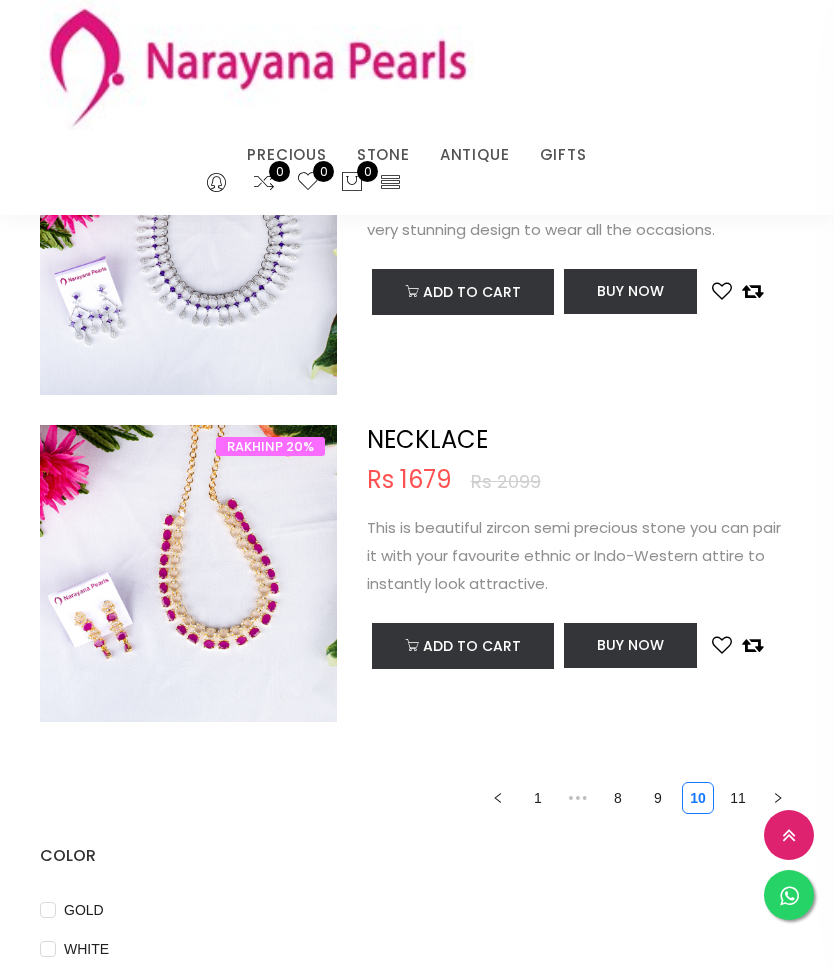 scroll, scrollTop: 4439, scrollLeft: 0, axis: vertical 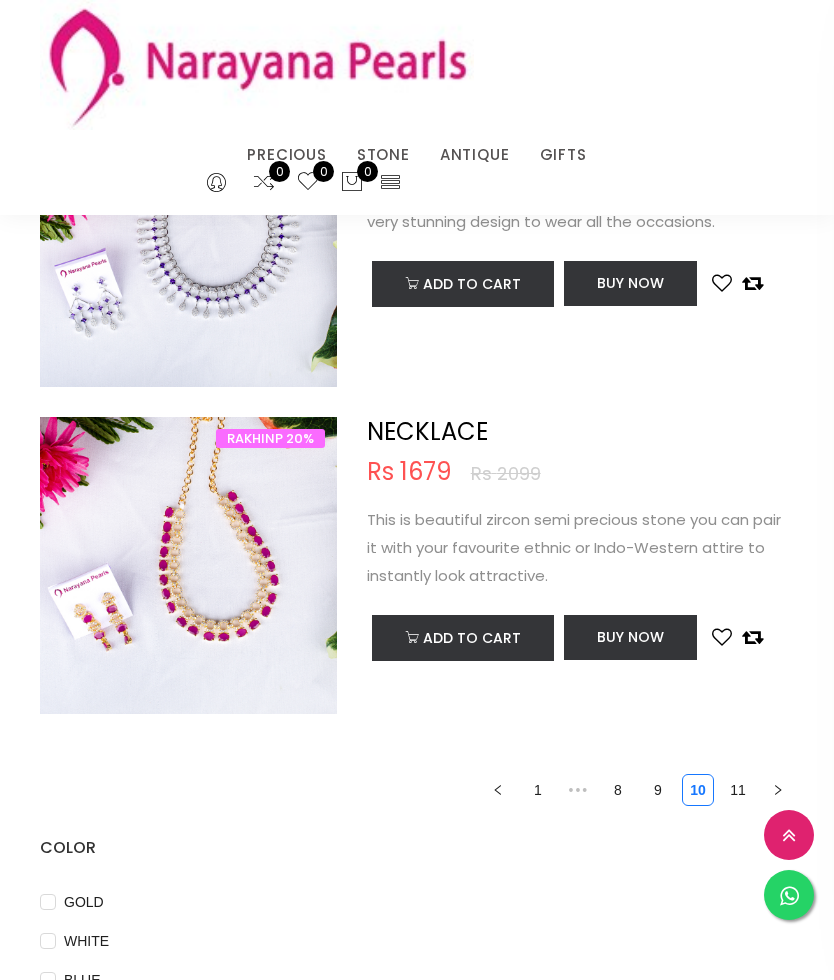 click on "11" at bounding box center [738, 790] 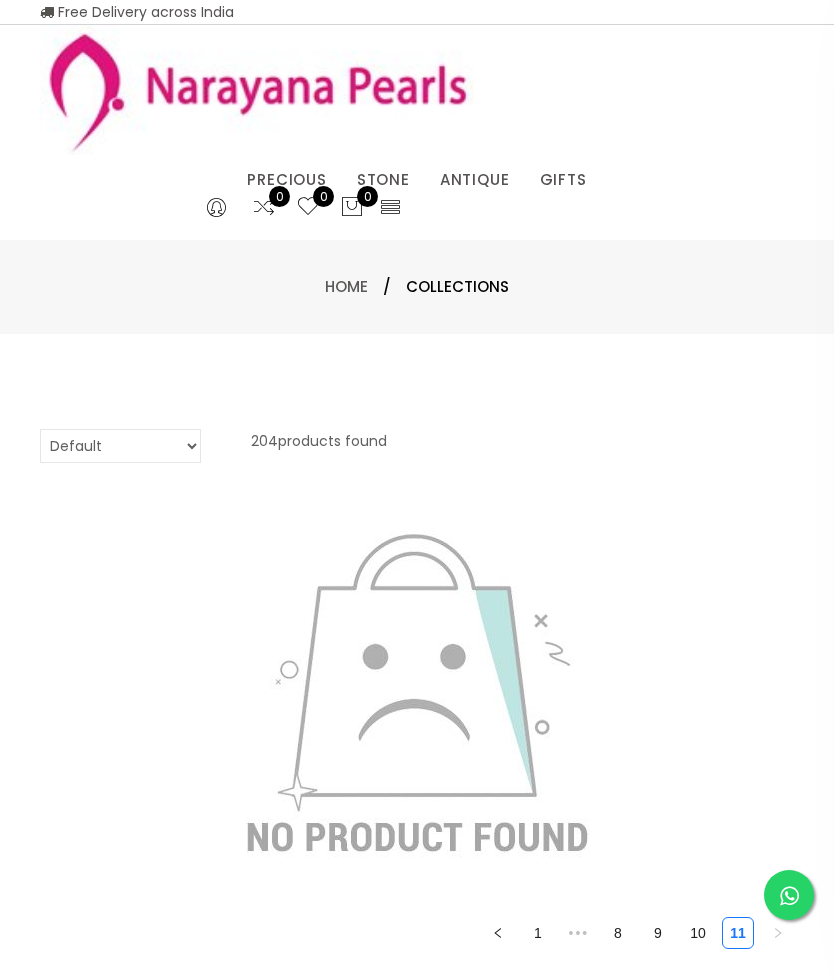 click on "CUSTOM MADE-GEMS" at bounding box center [337, 205] 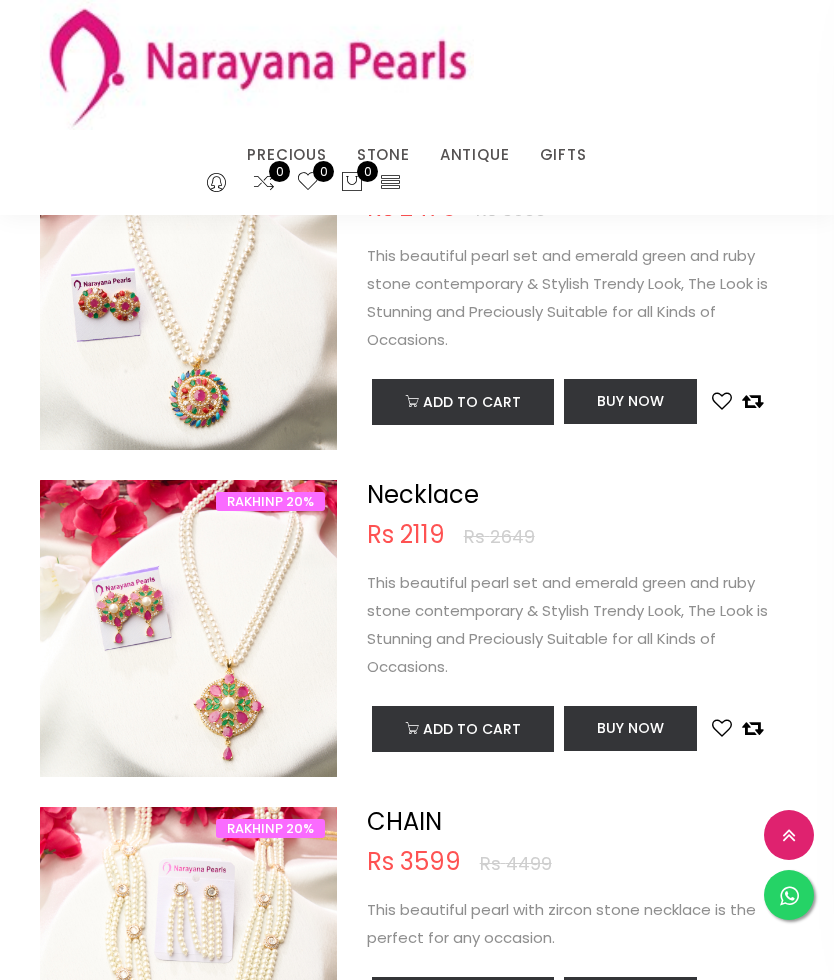 scroll, scrollTop: 3709, scrollLeft: 0, axis: vertical 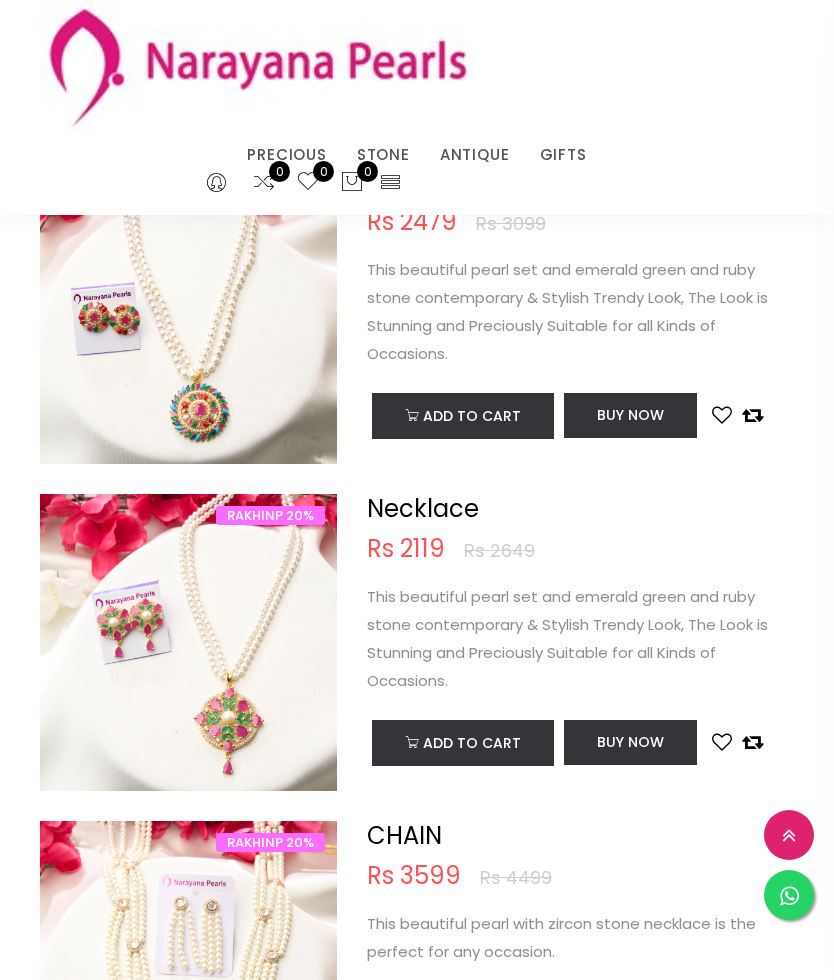 click on "EARRINGS / JHUMKAS" at bounding box center (447, 180) 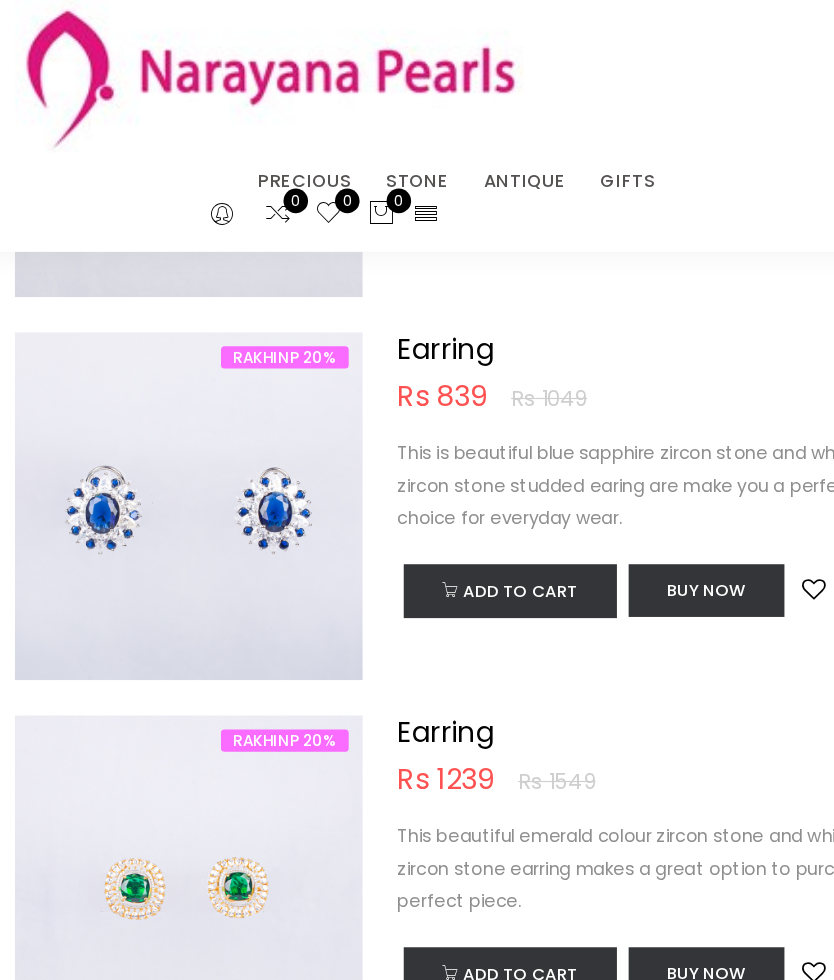 scroll, scrollTop: 1539, scrollLeft: 0, axis: vertical 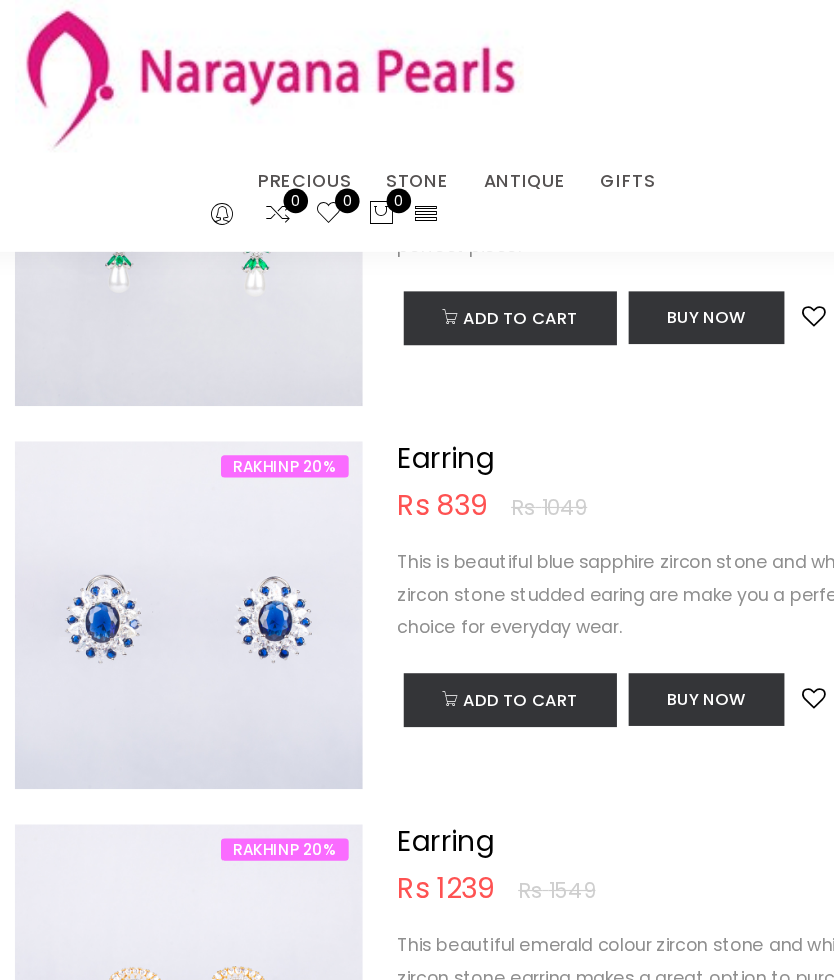 click on "EARRINGS / JHUMKAS" at bounding box center [530, 180] 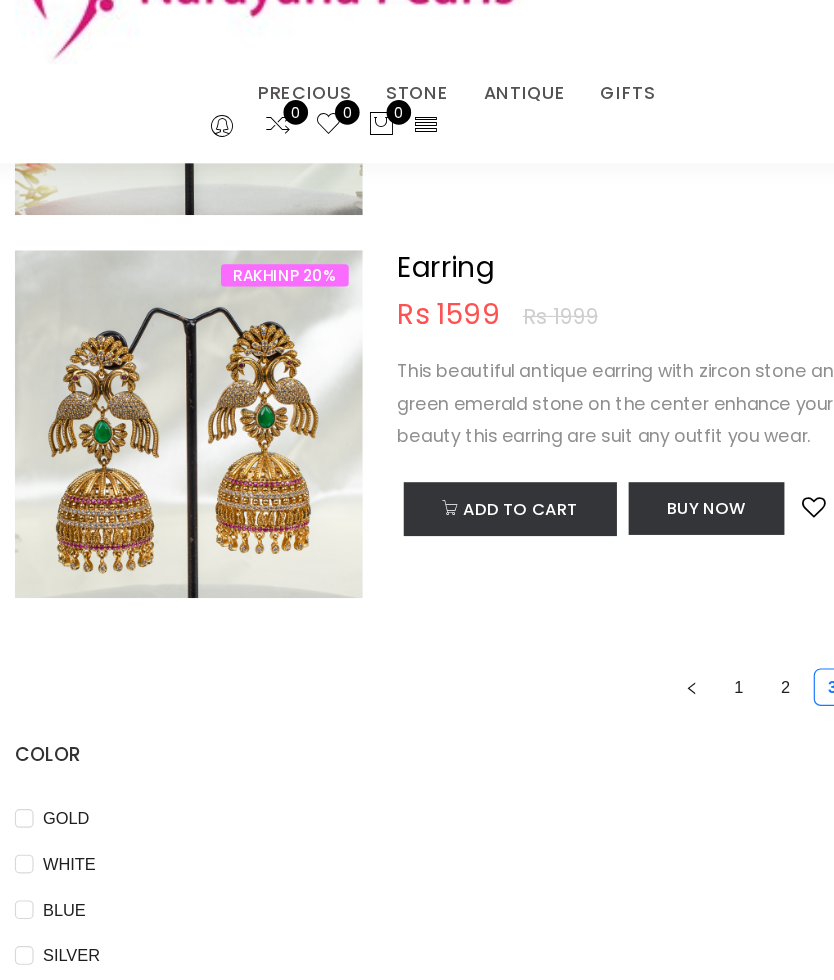 scroll, scrollTop: 6538, scrollLeft: 0, axis: vertical 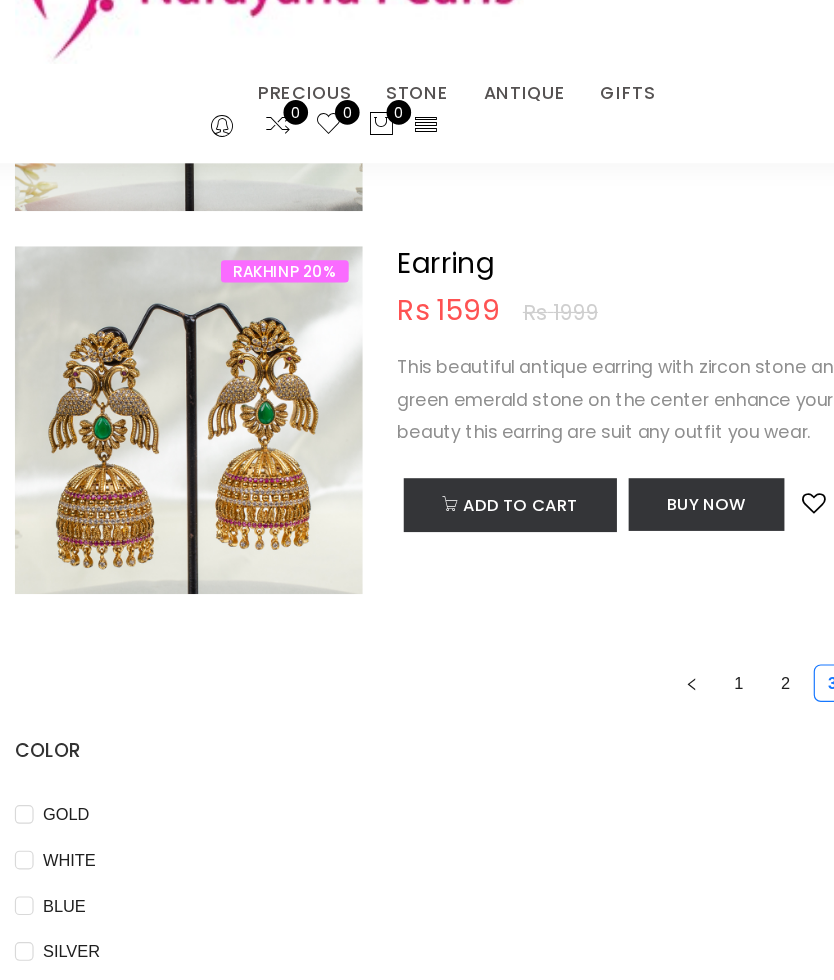 click on "2" at bounding box center [698, 659] 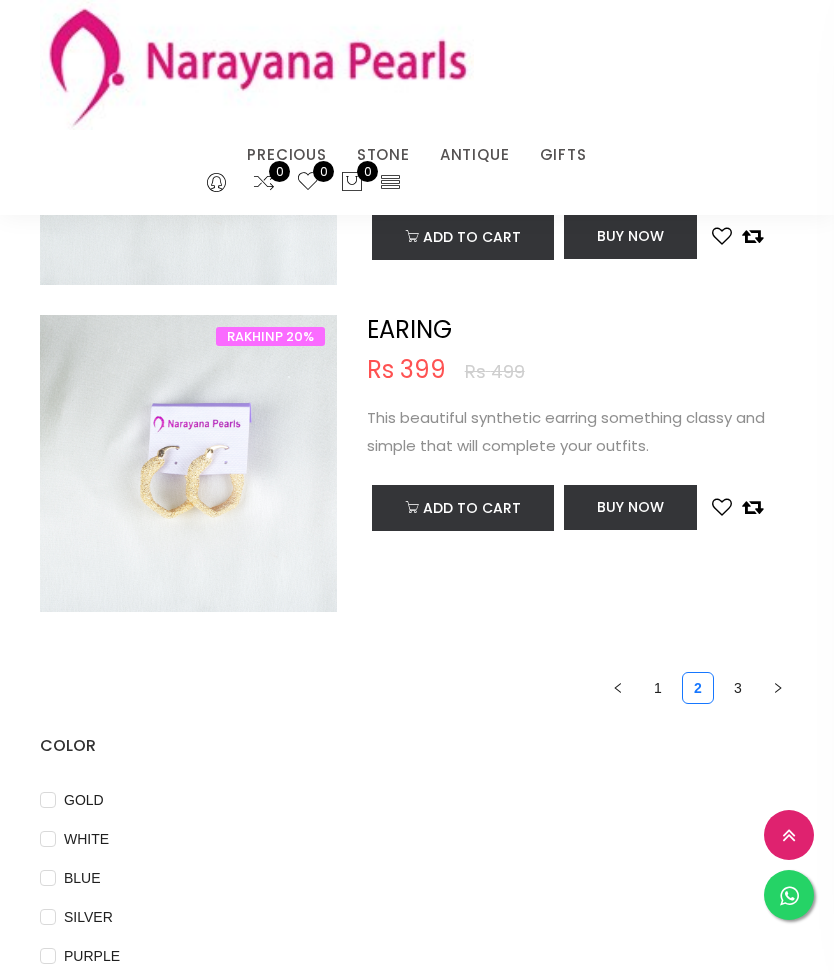 scroll, scrollTop: 6560, scrollLeft: 0, axis: vertical 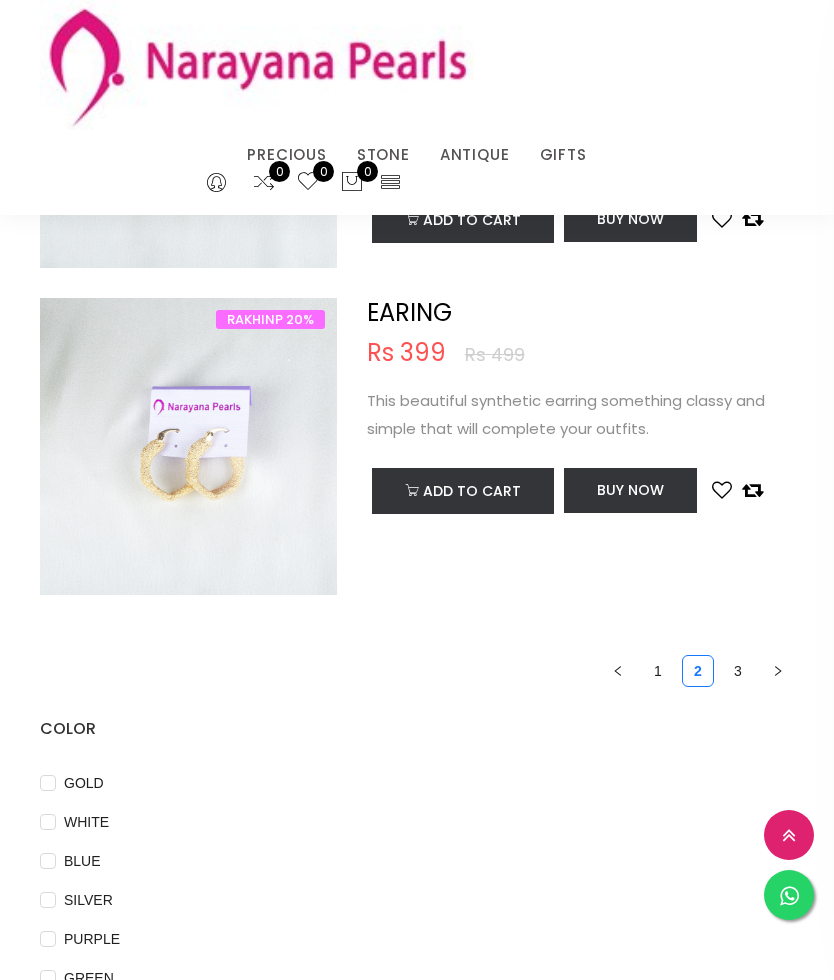 click on "1" at bounding box center [658, 671] 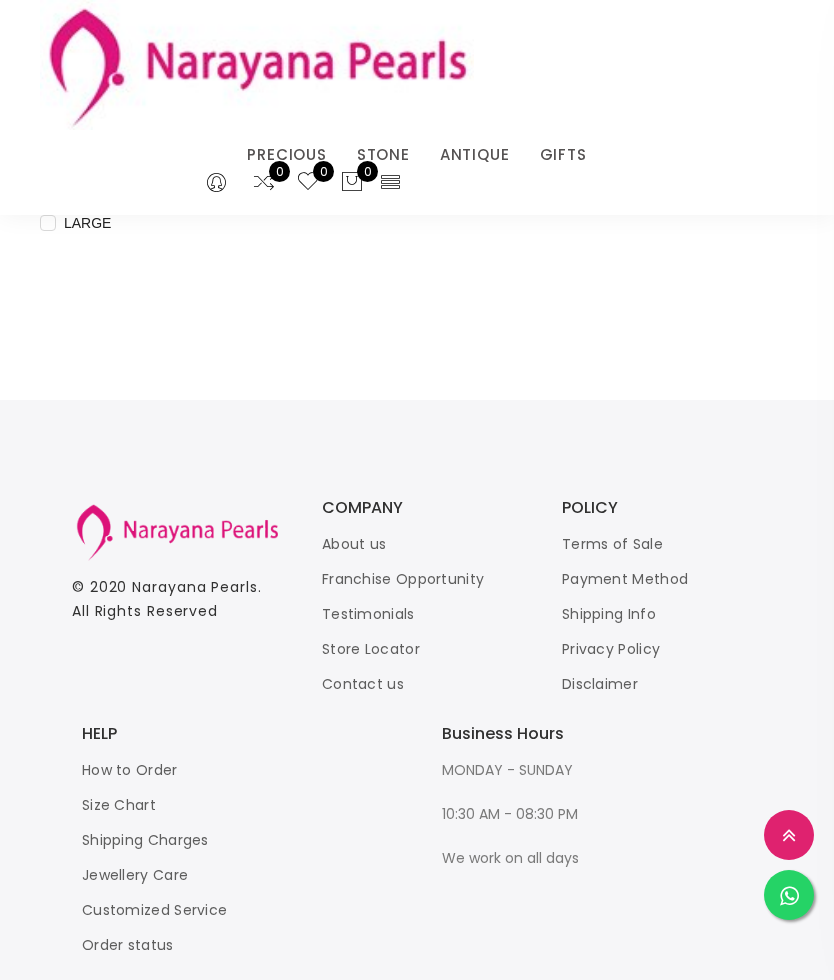 scroll, scrollTop: 7817, scrollLeft: 0, axis: vertical 